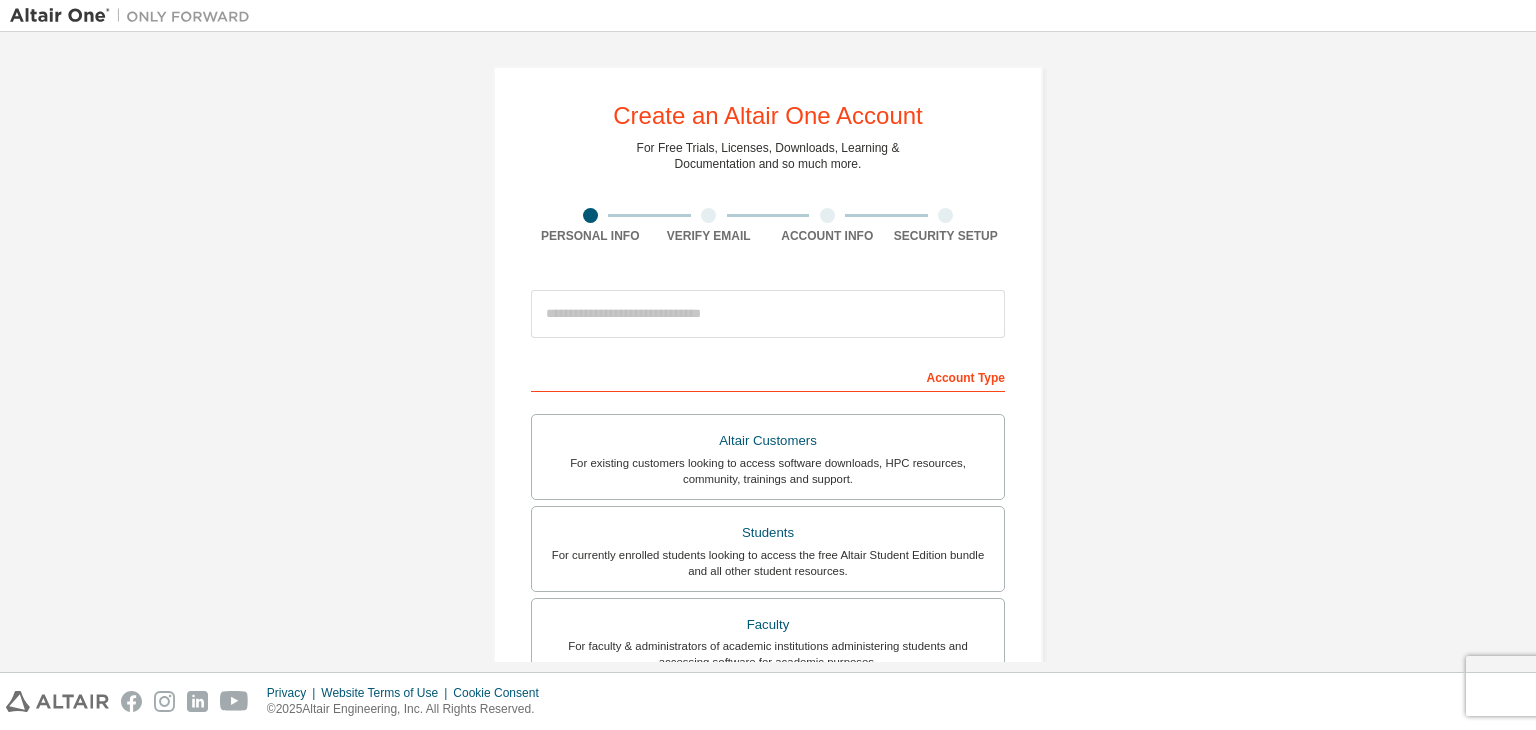 scroll, scrollTop: 0, scrollLeft: 0, axis: both 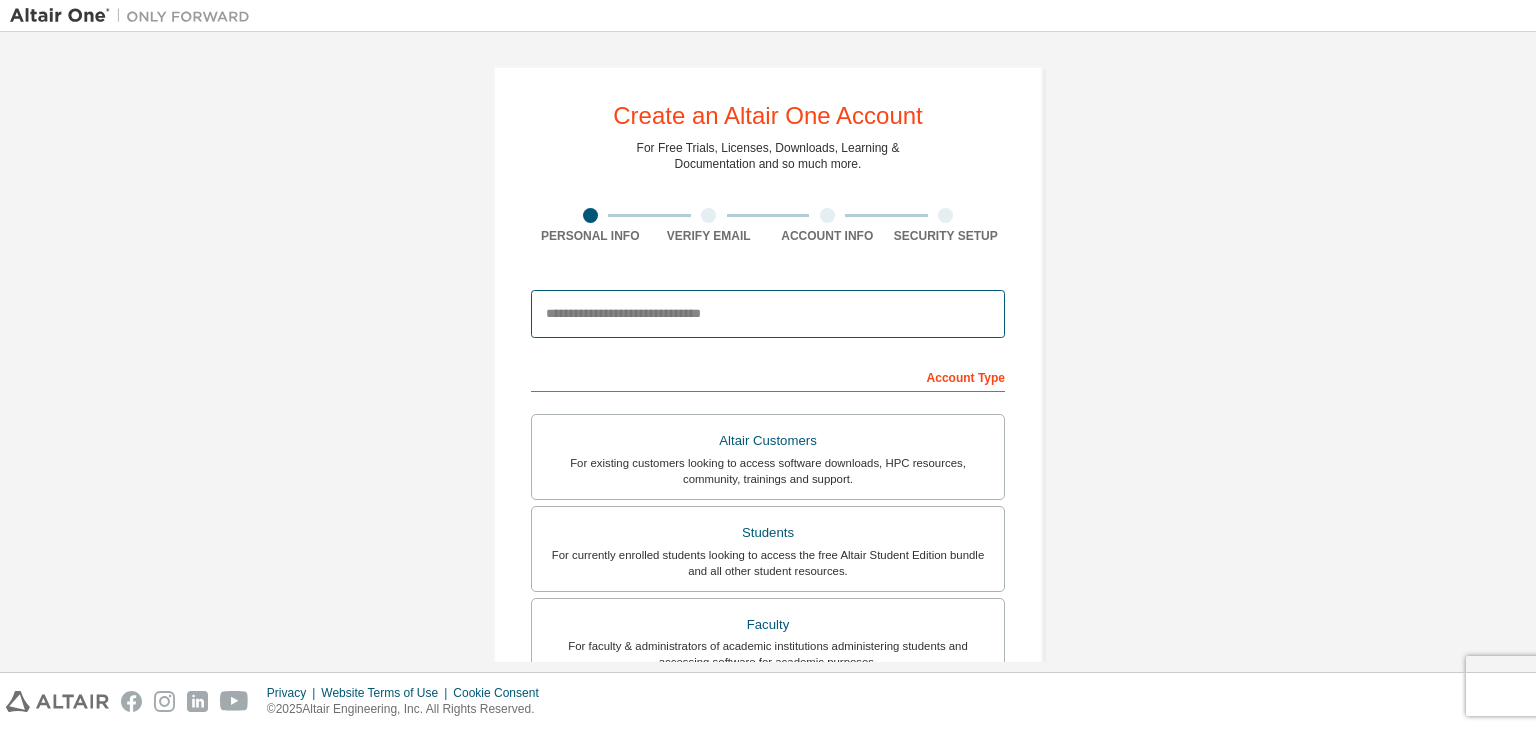 click at bounding box center (768, 314) 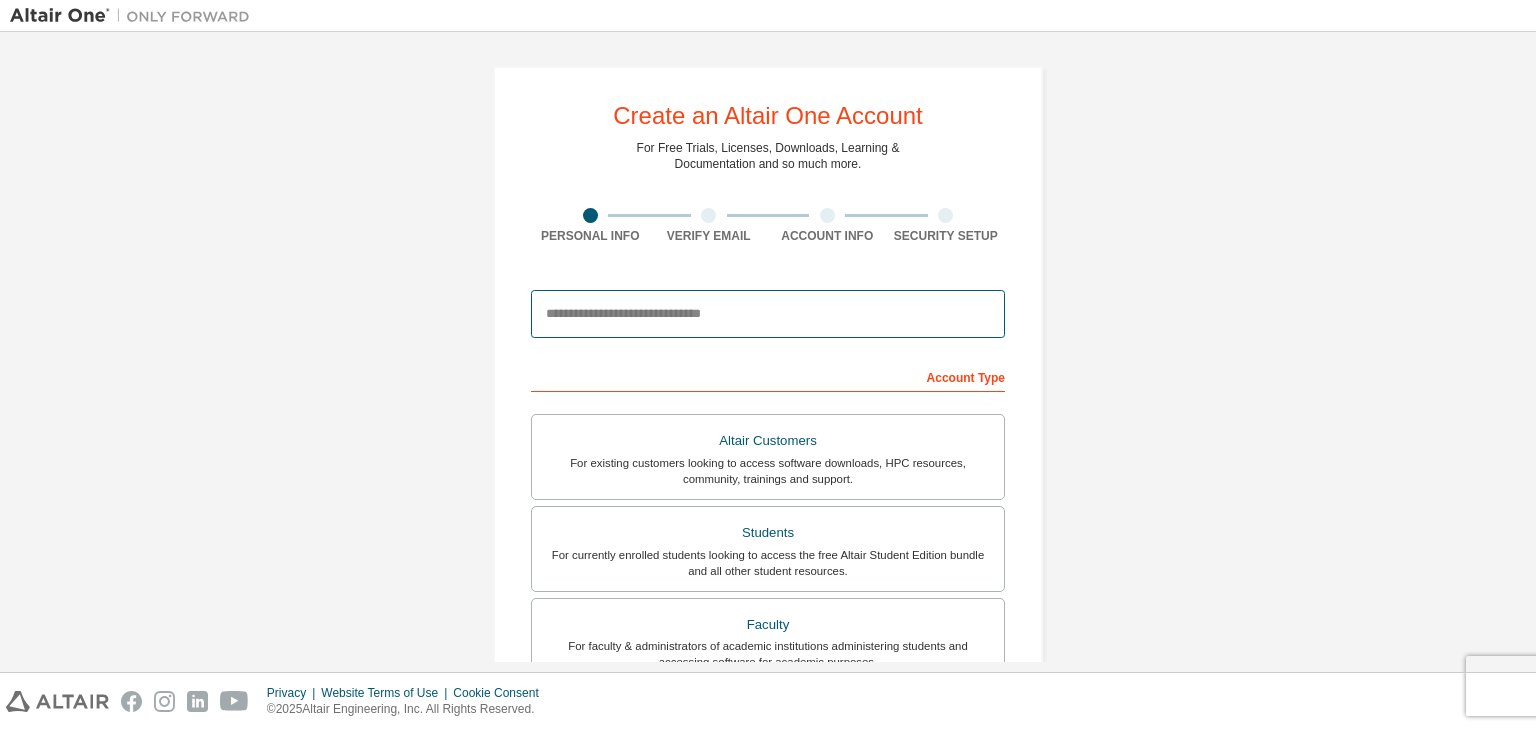 type on "**********" 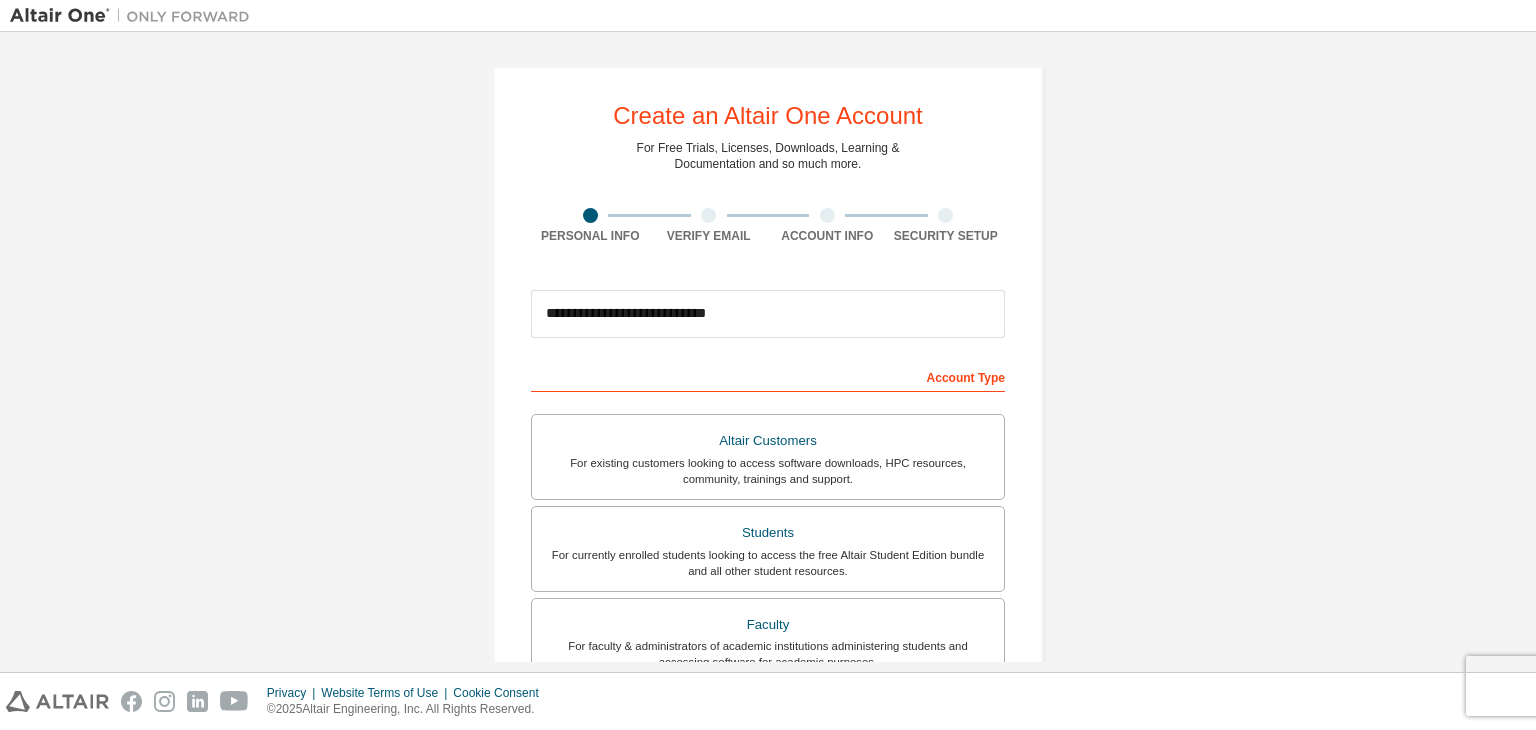 type on "*****" 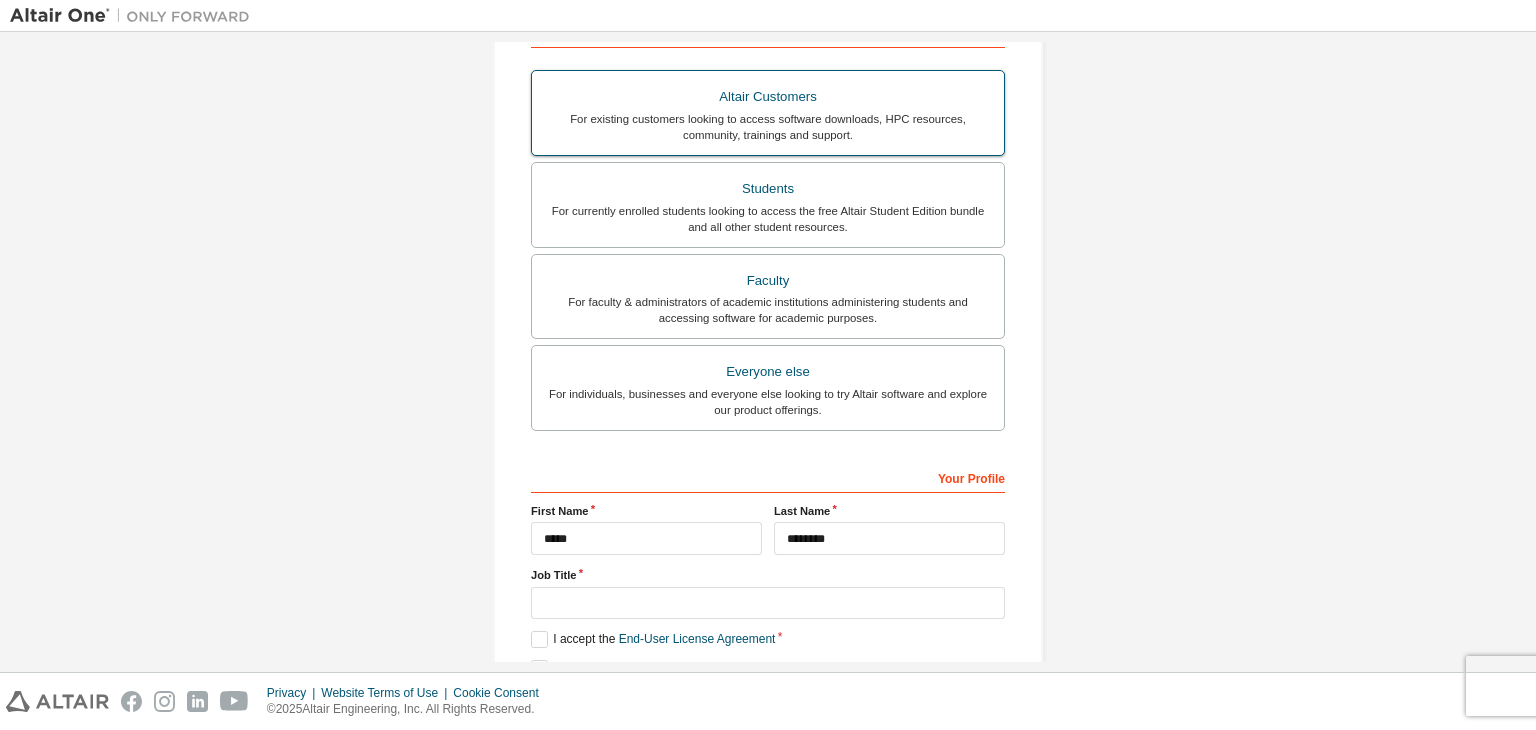 scroll, scrollTop: 435, scrollLeft: 0, axis: vertical 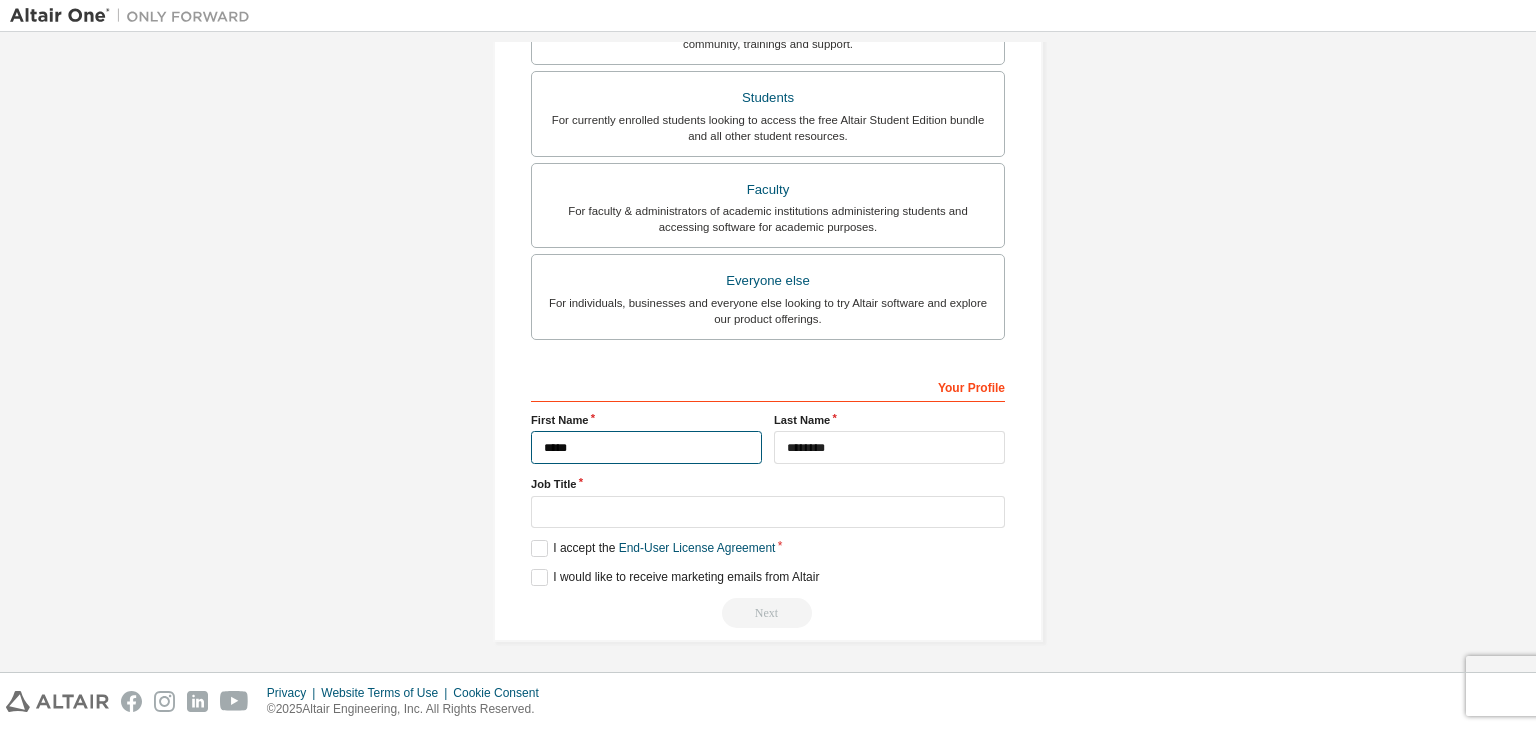 click on "*****" at bounding box center (646, 447) 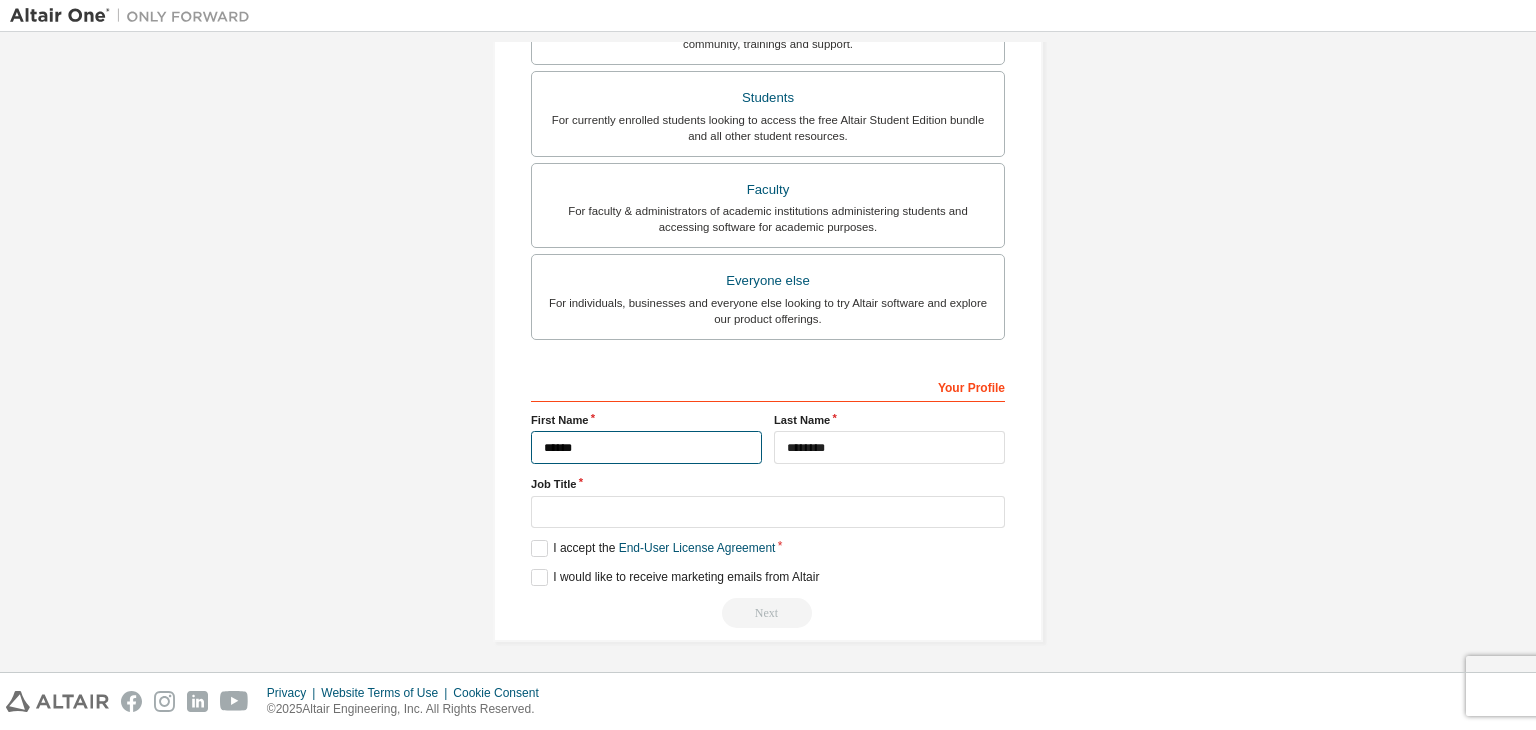 click on "******" at bounding box center [646, 447] 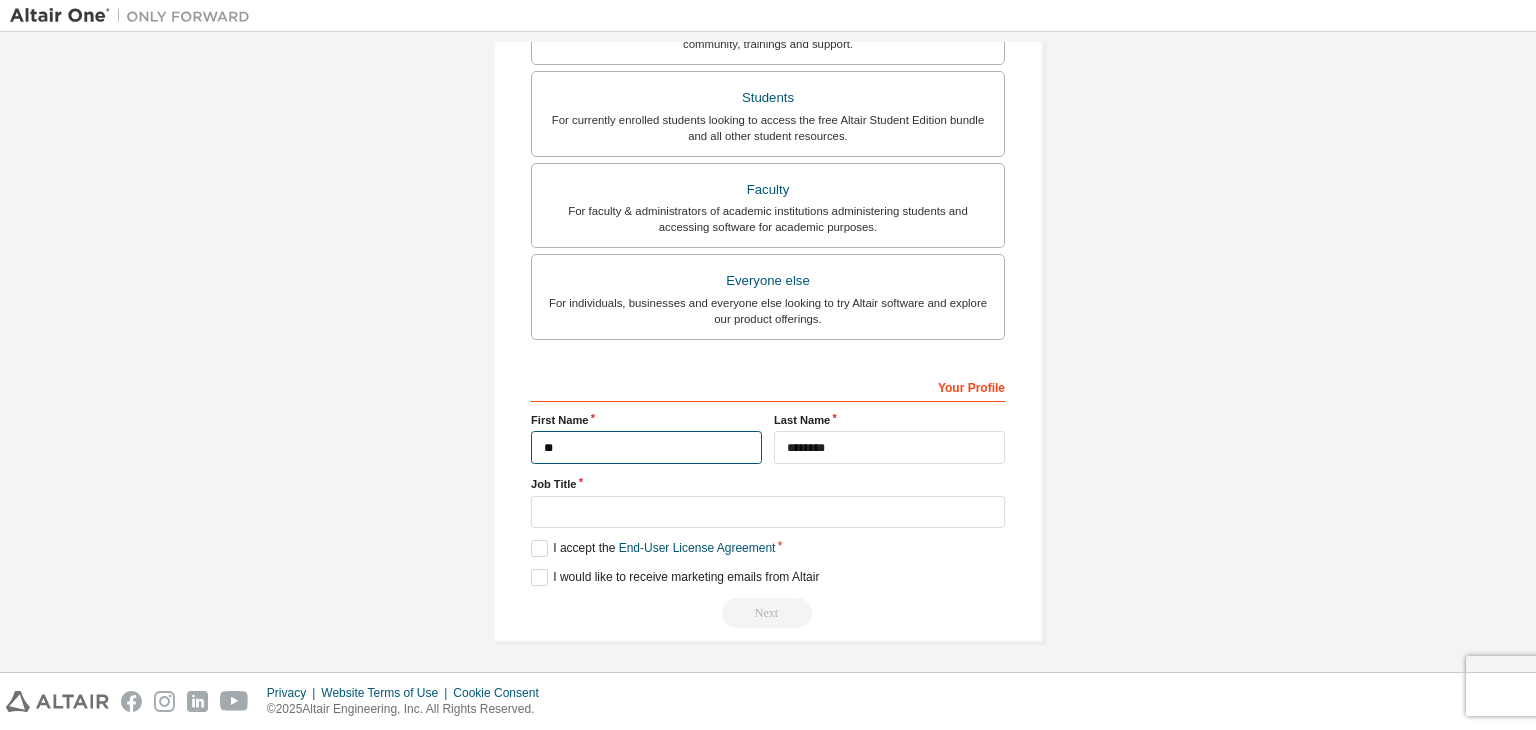 type on "*" 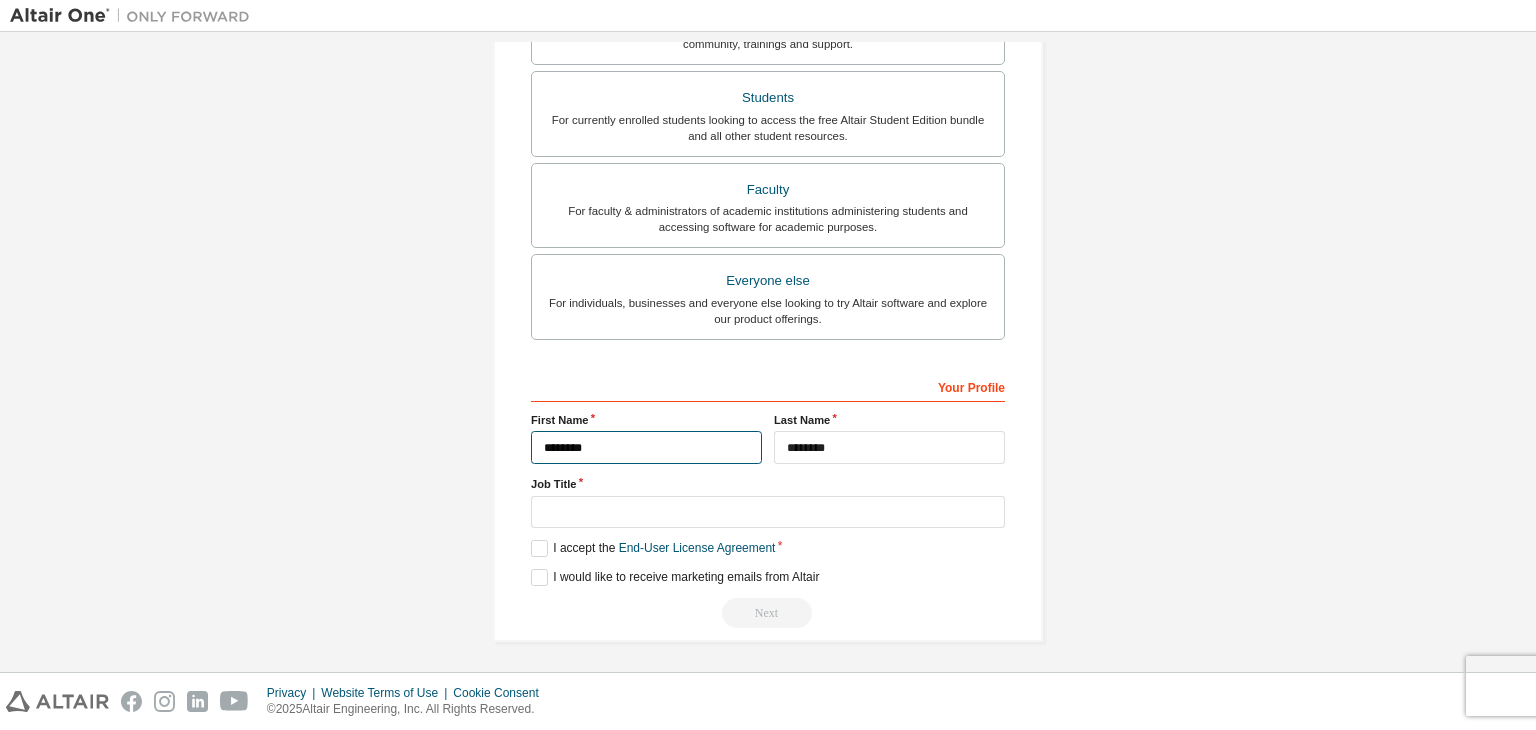type on "********" 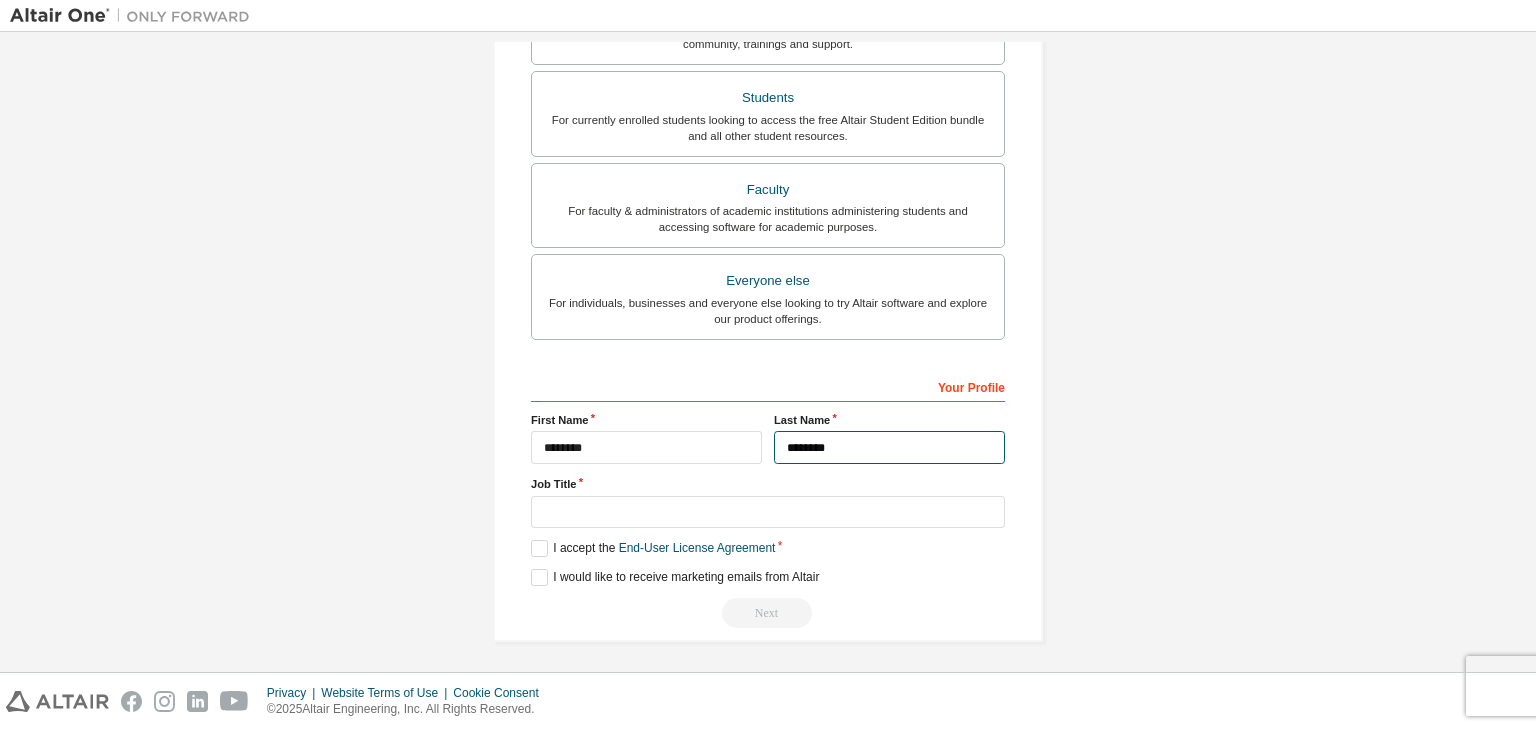 click on "********" at bounding box center (889, 447) 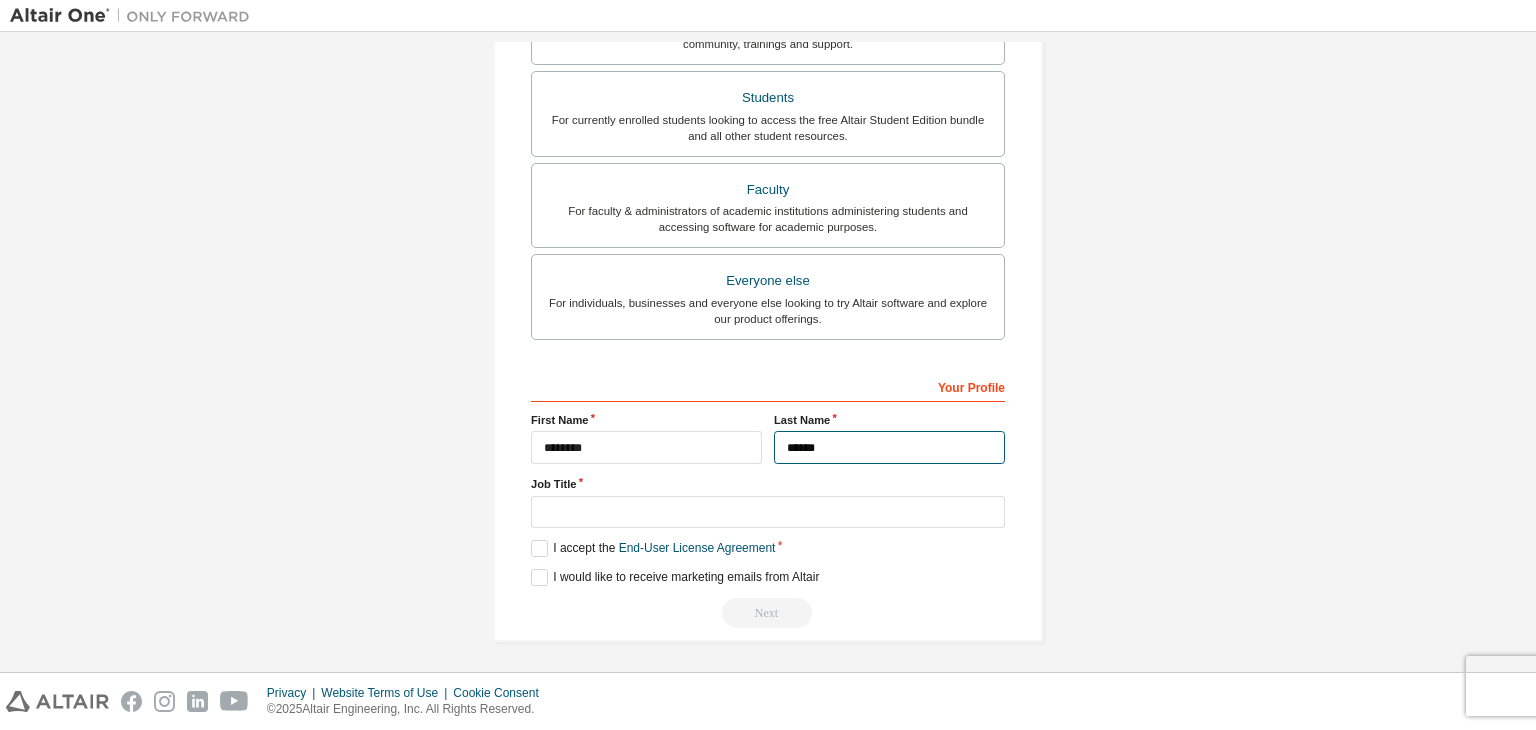 type on "******" 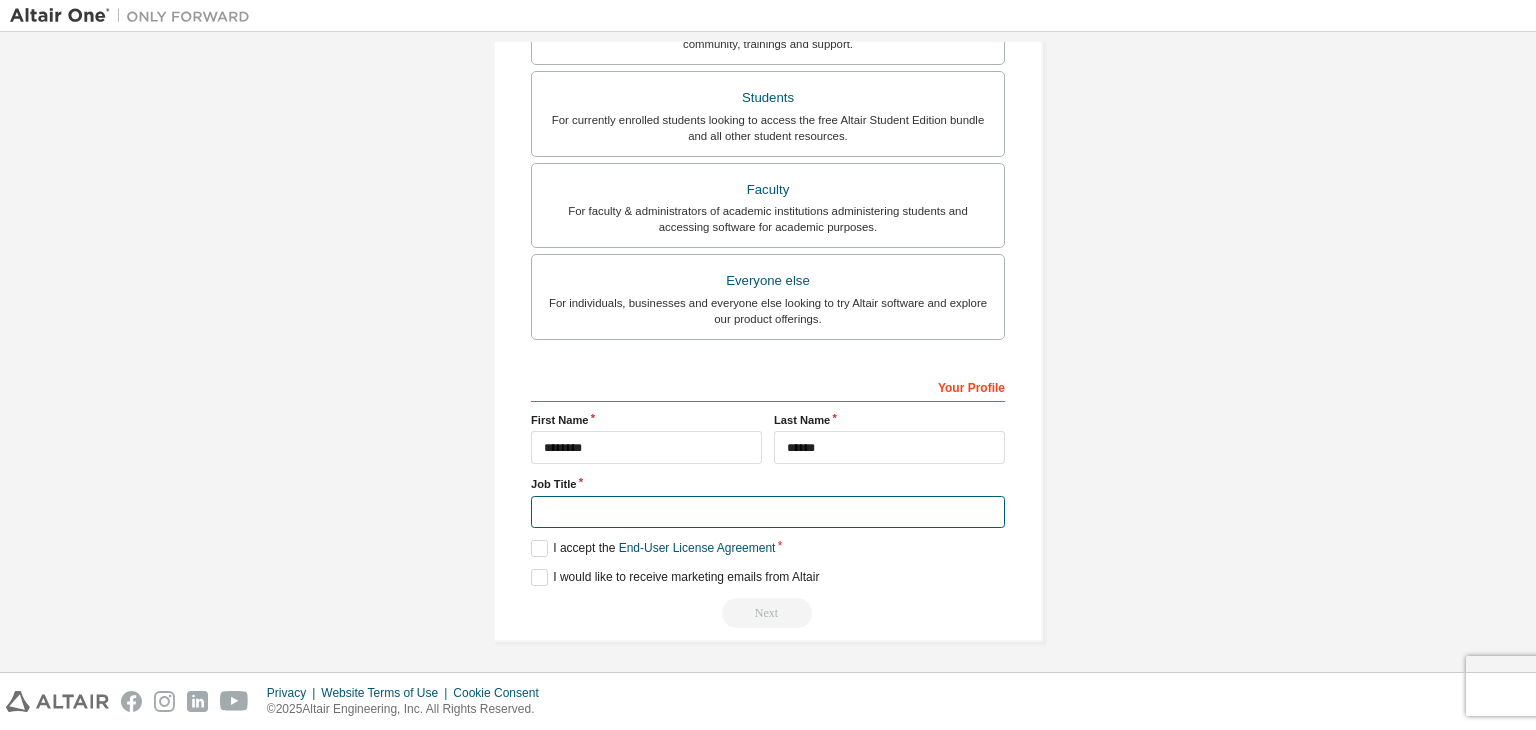 click at bounding box center [768, 512] 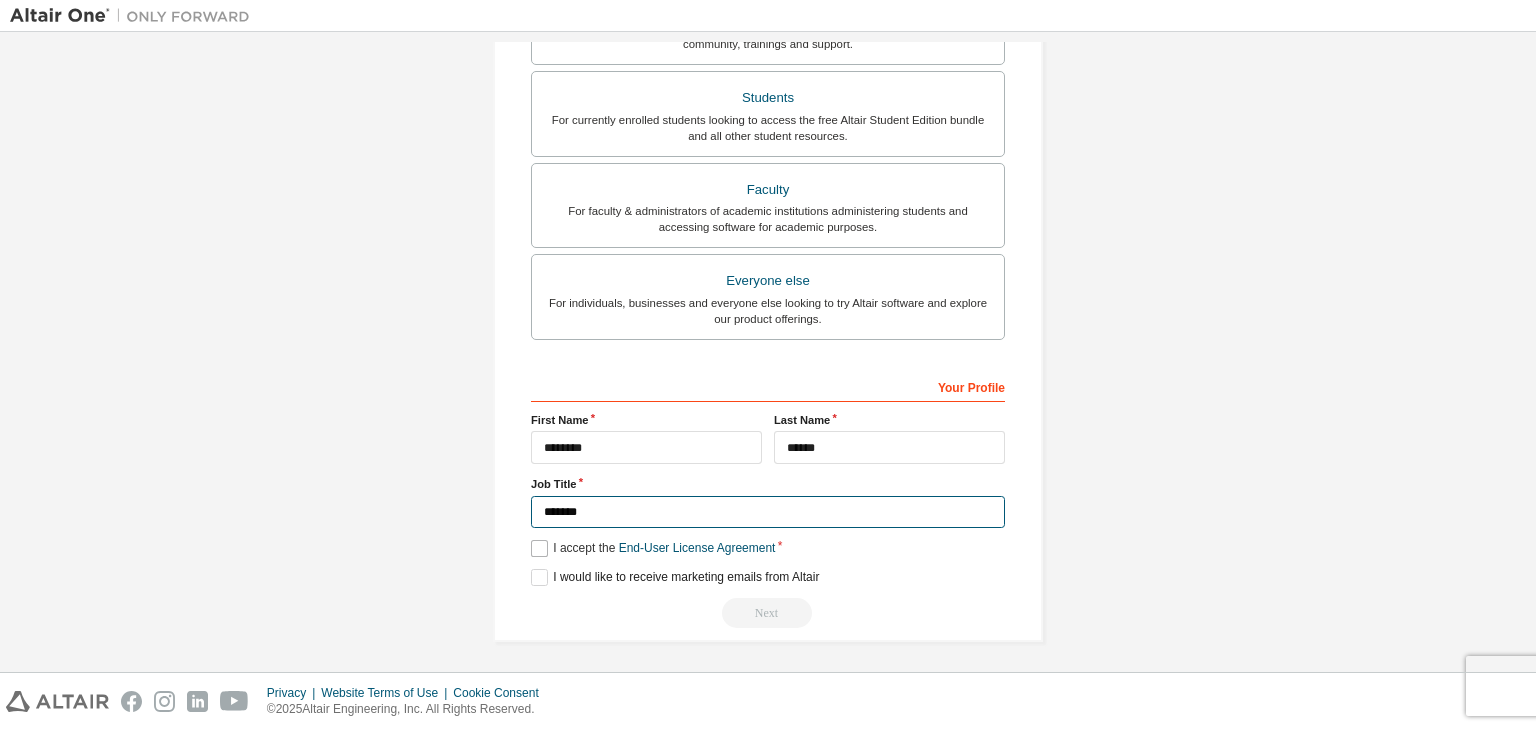 type on "*******" 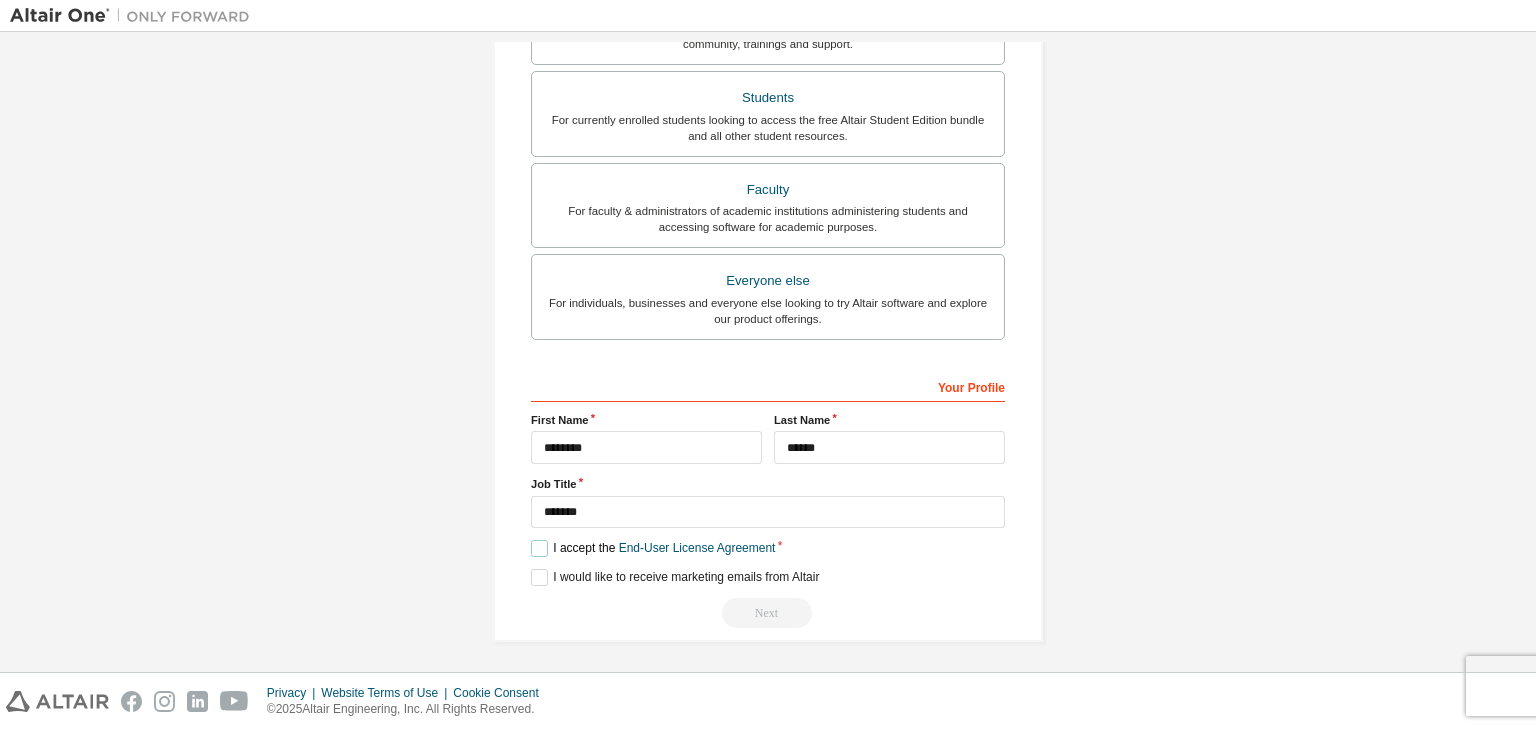 click on "I accept the    End-User License Agreement" at bounding box center [653, 548] 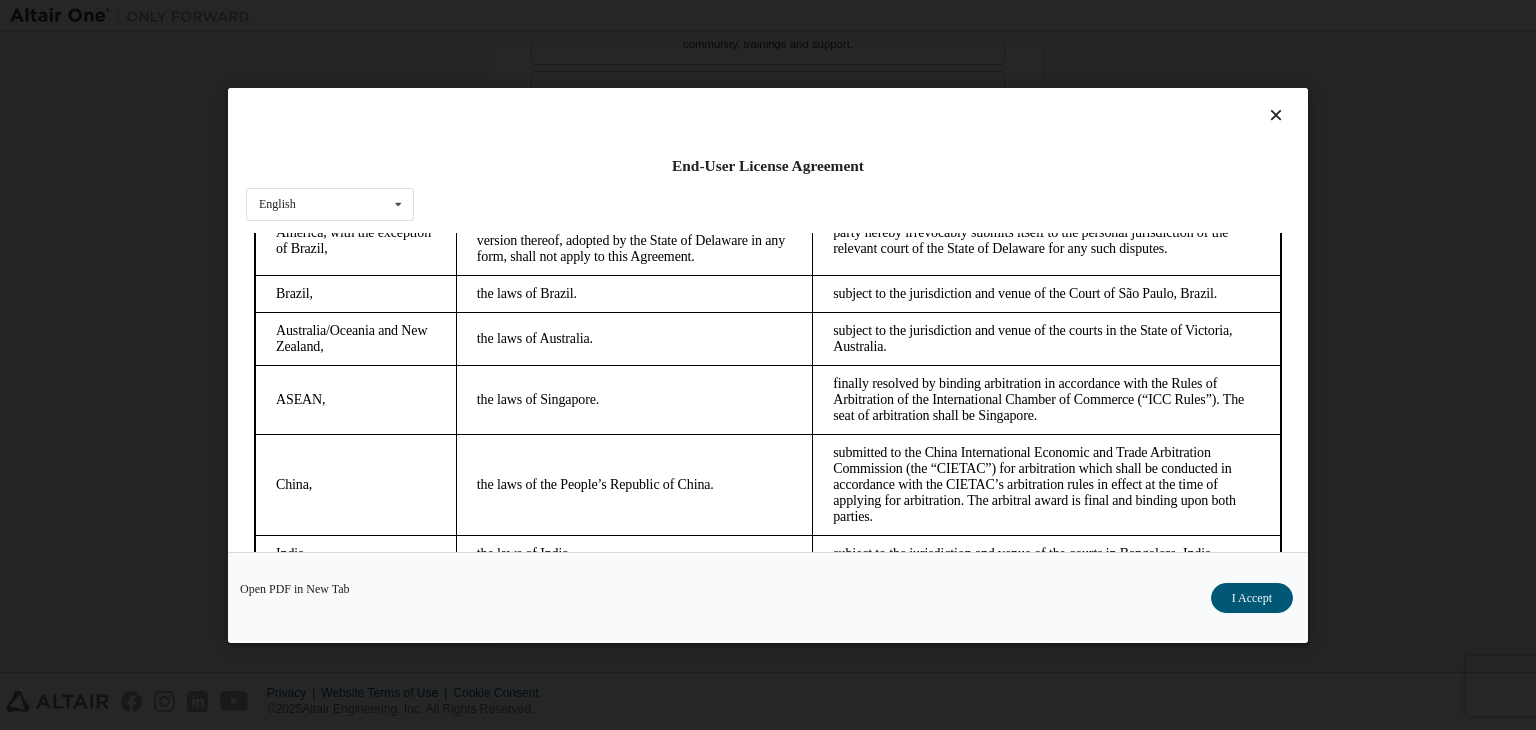 scroll, scrollTop: 5615, scrollLeft: 0, axis: vertical 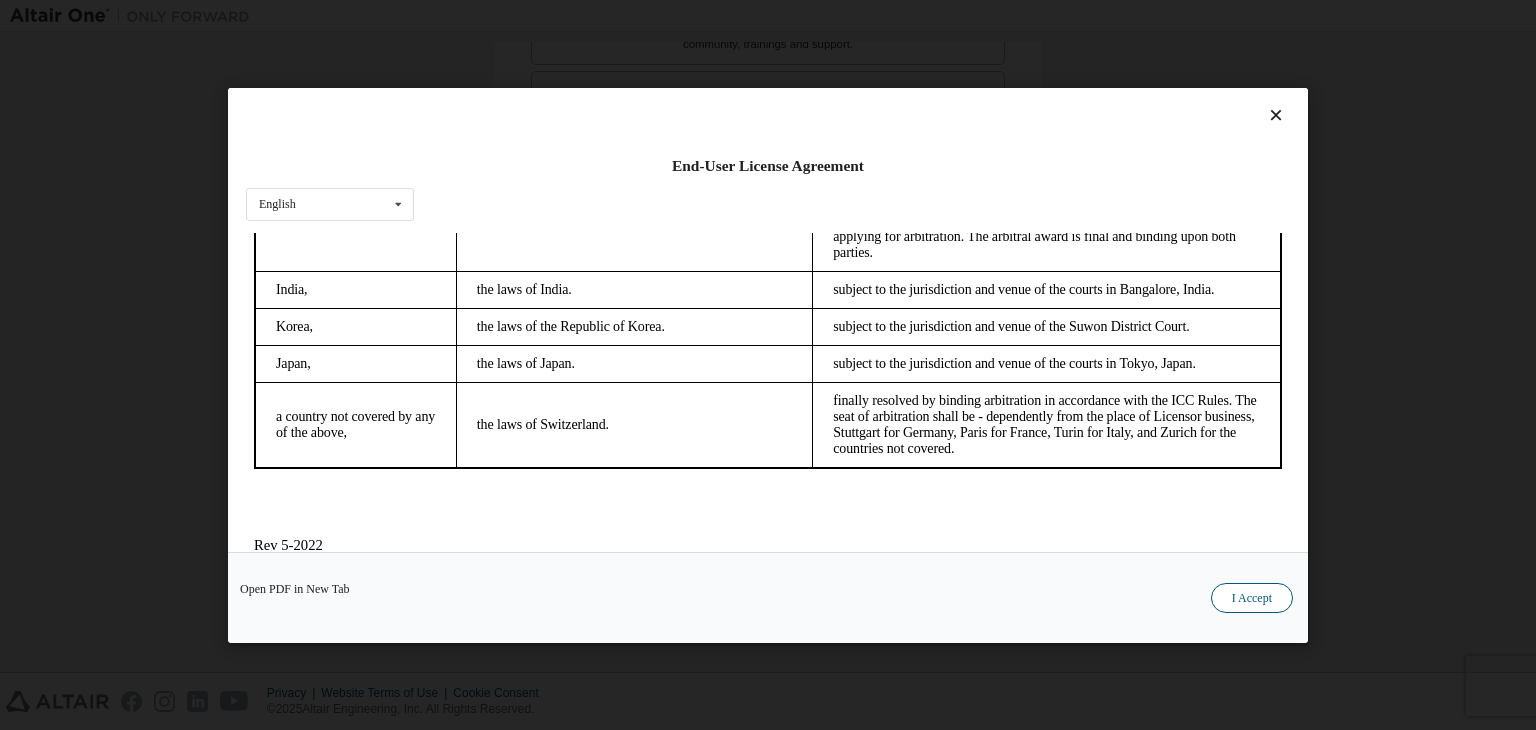 click on "I Accept" at bounding box center (1252, 598) 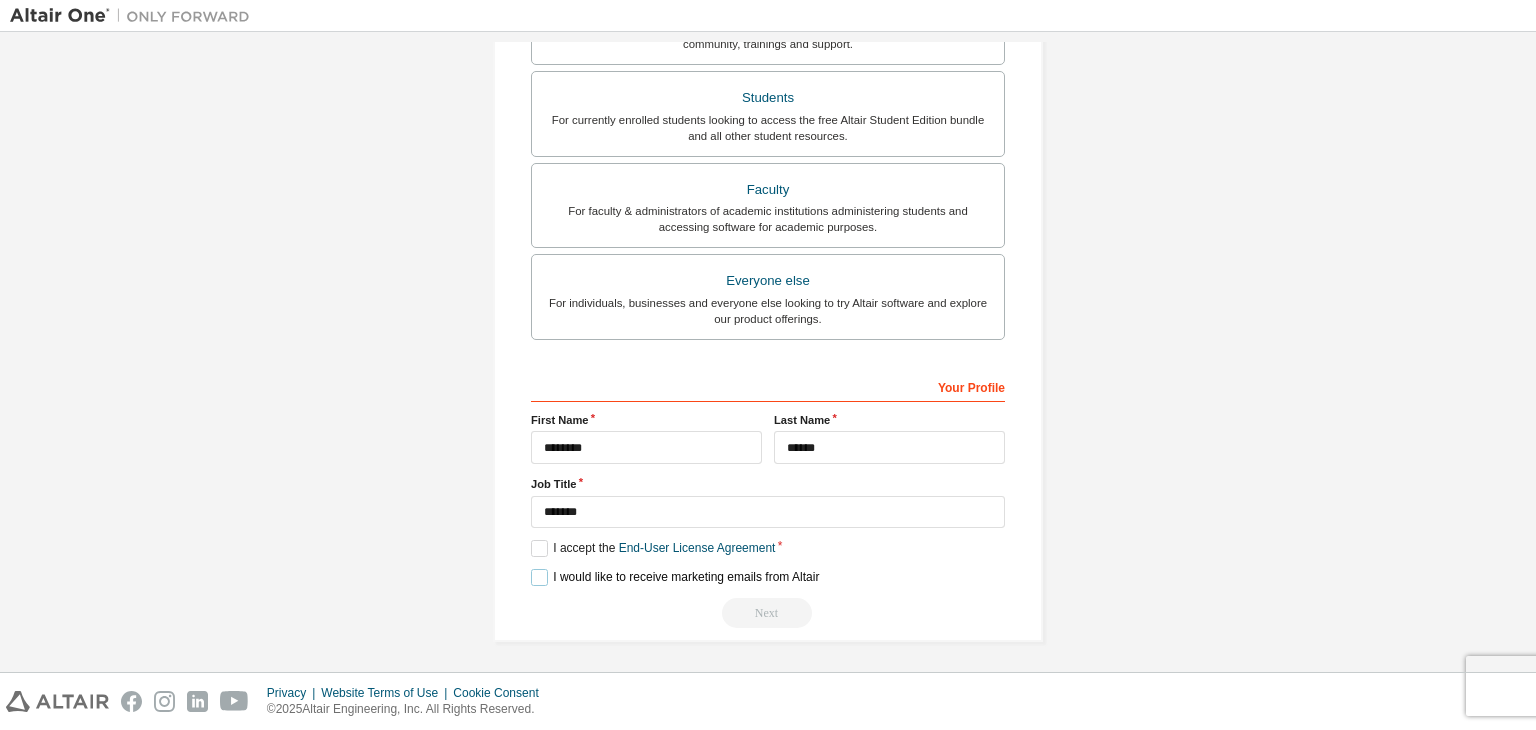 click on "I would like to receive marketing emails from Altair" at bounding box center [675, 577] 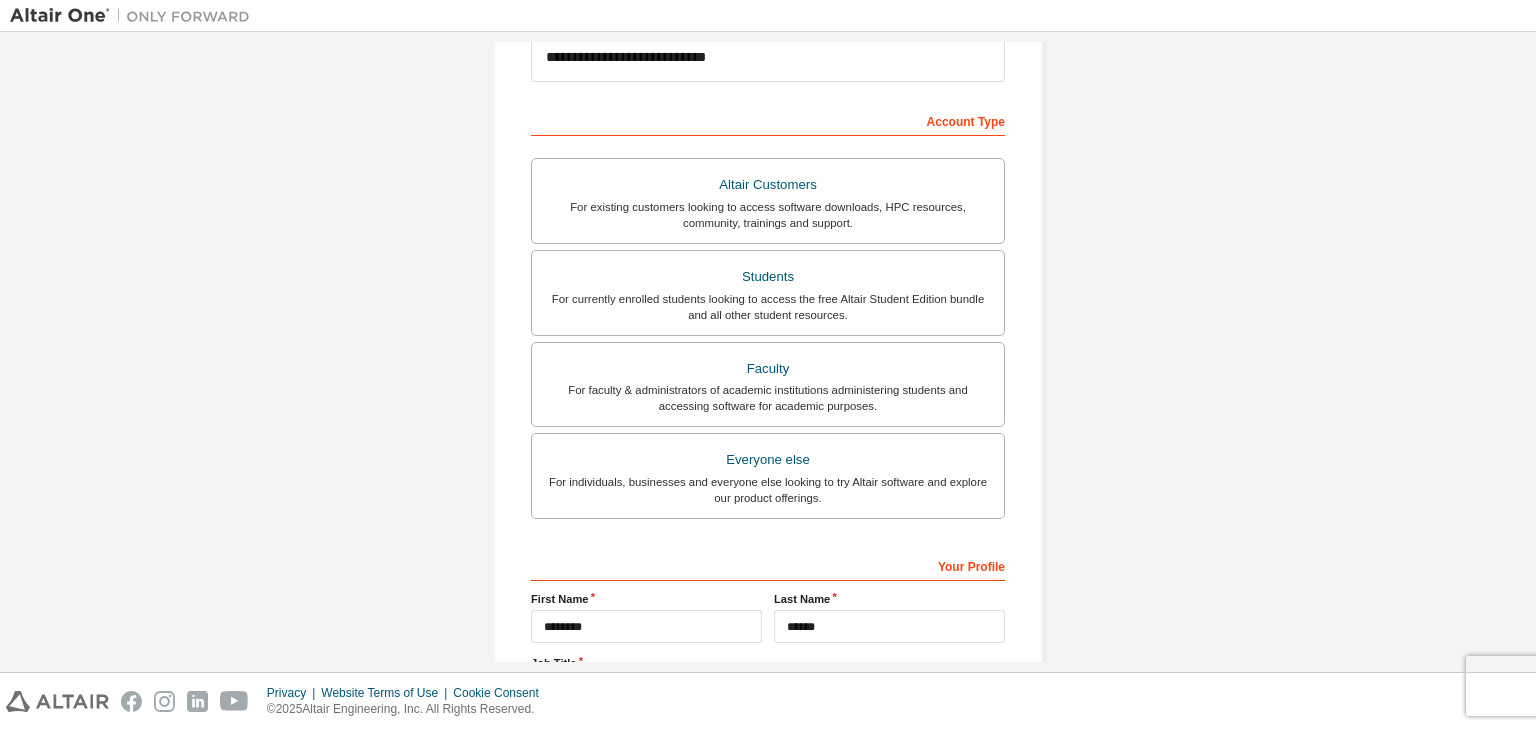 scroll, scrollTop: 435, scrollLeft: 0, axis: vertical 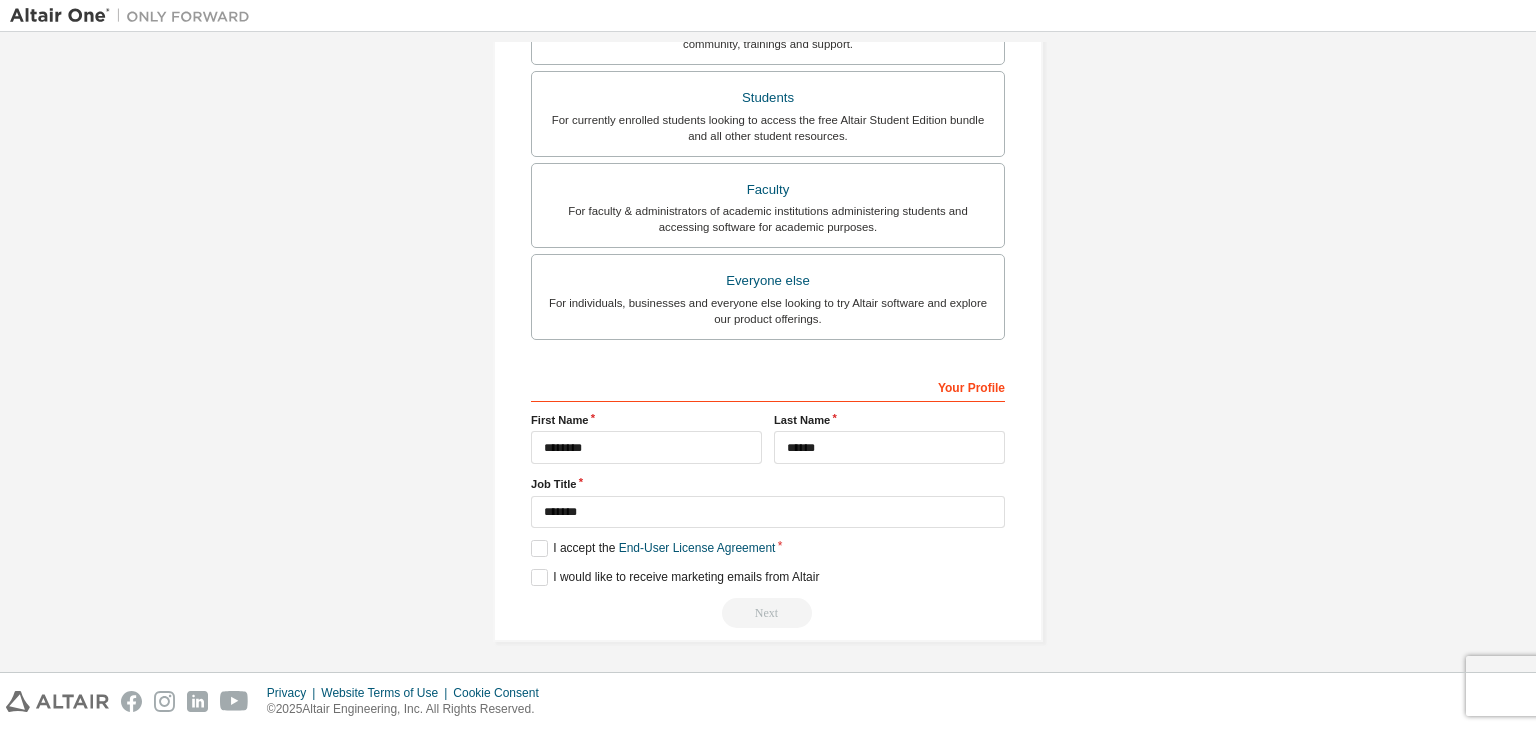 click on "Next" at bounding box center [768, 613] 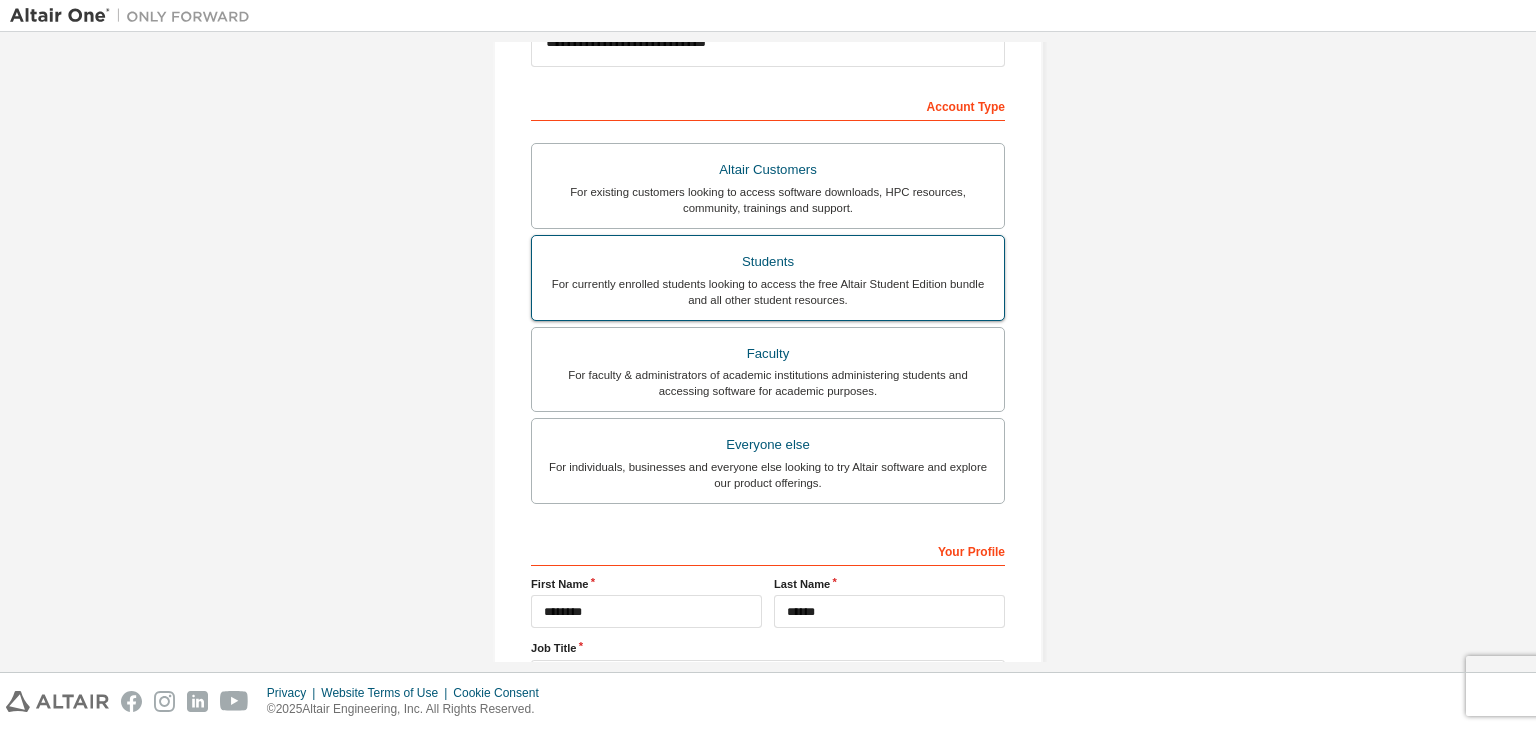 scroll, scrollTop: 272, scrollLeft: 0, axis: vertical 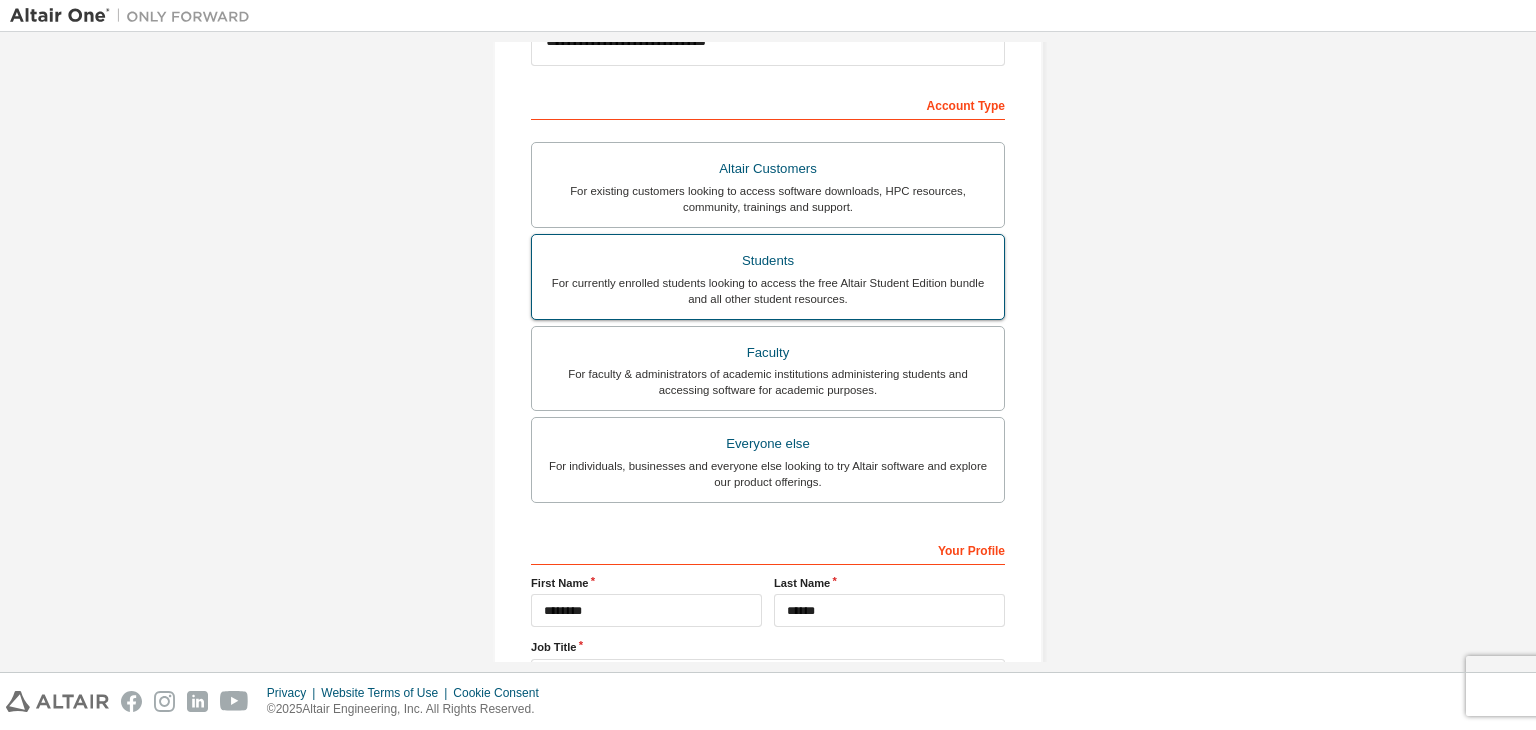 click on "Students" at bounding box center (768, 261) 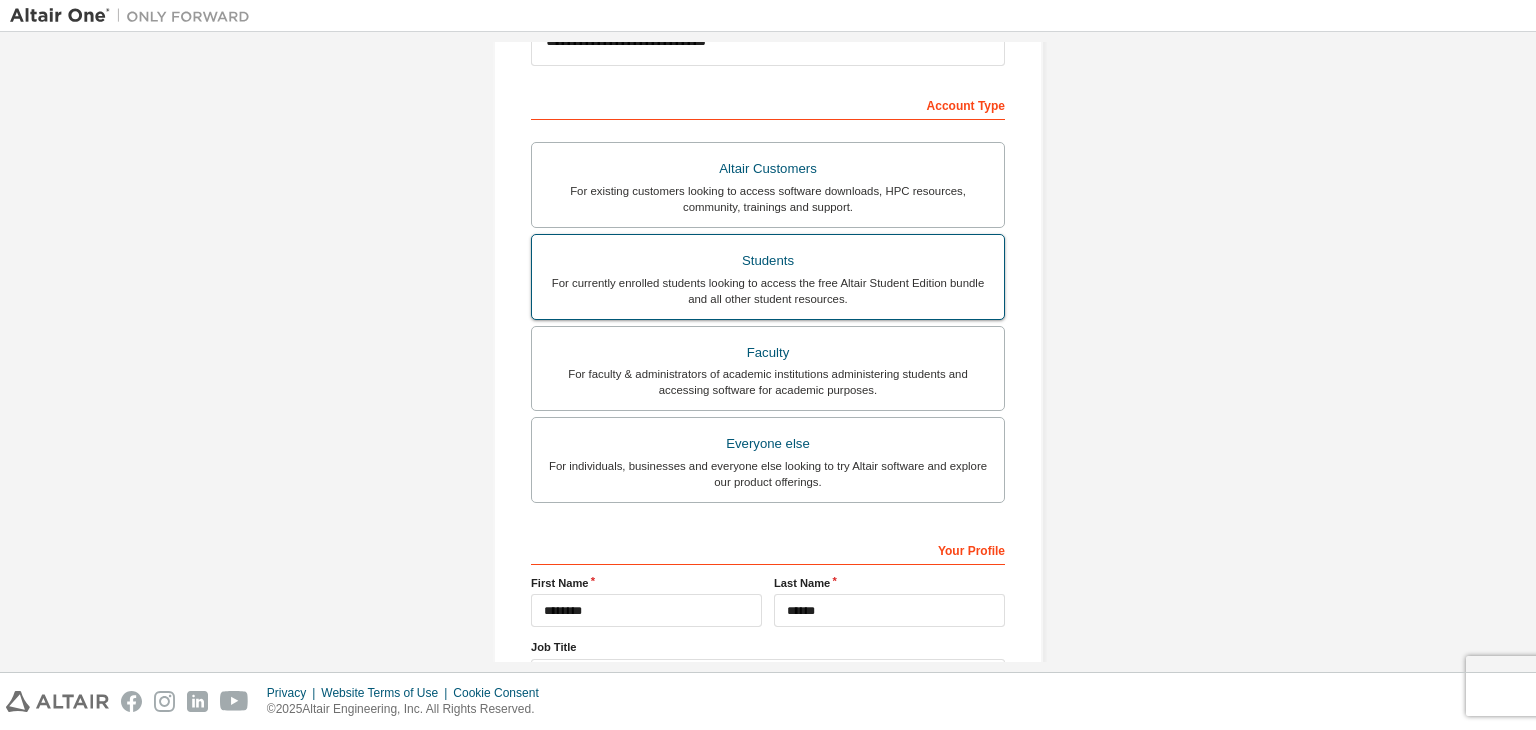 scroll, scrollTop: 435, scrollLeft: 0, axis: vertical 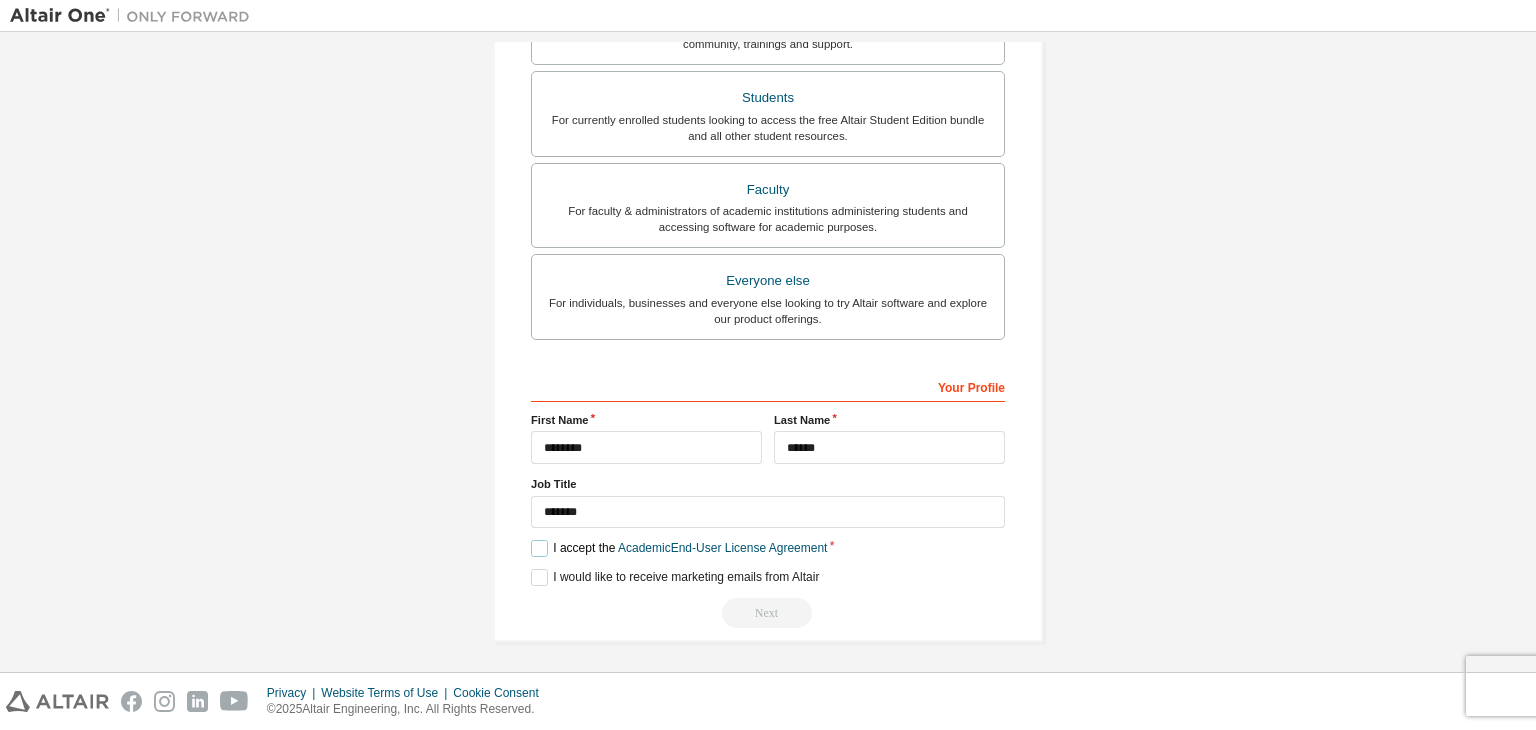 click on "I accept the   Academic   End-User License Agreement" at bounding box center (679, 548) 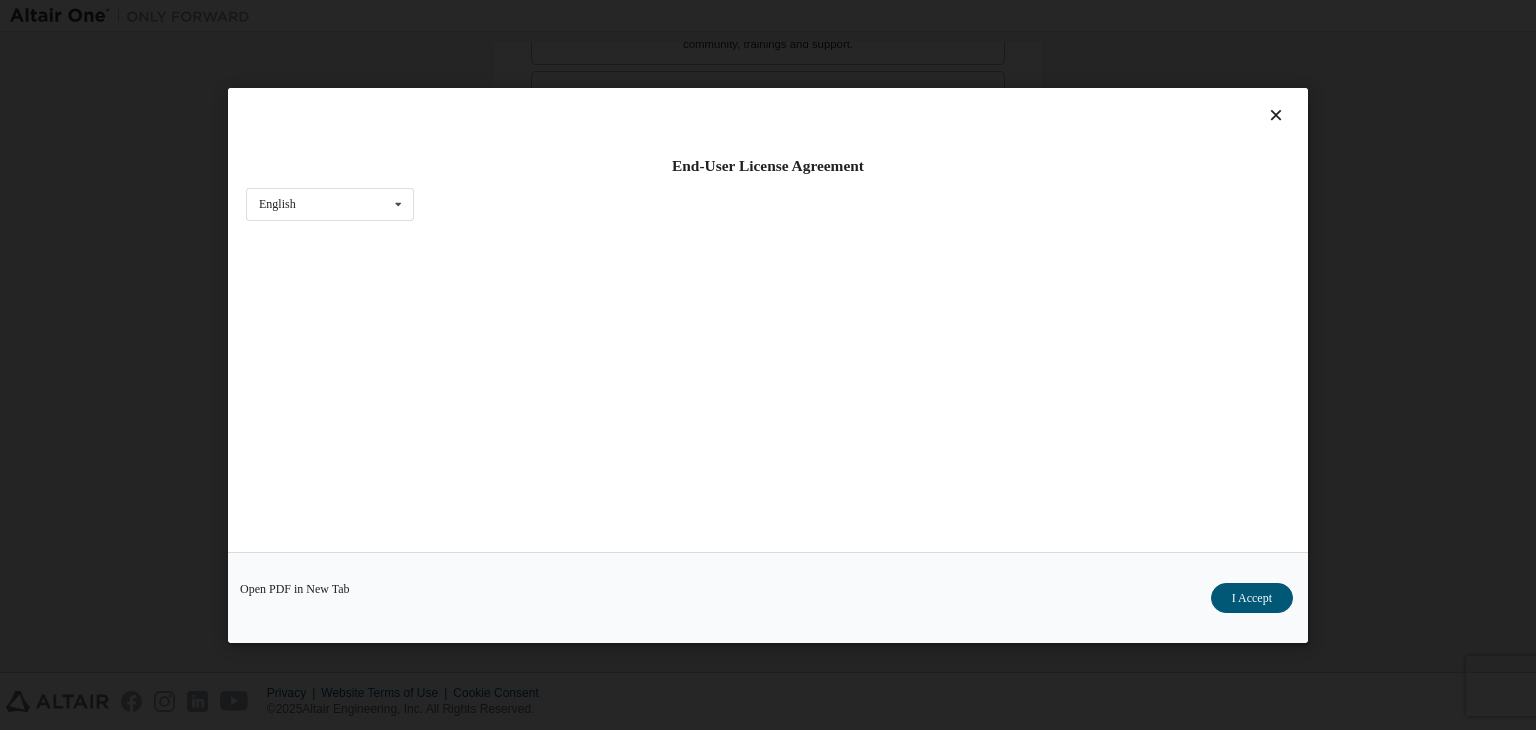 scroll, scrollTop: 32, scrollLeft: 0, axis: vertical 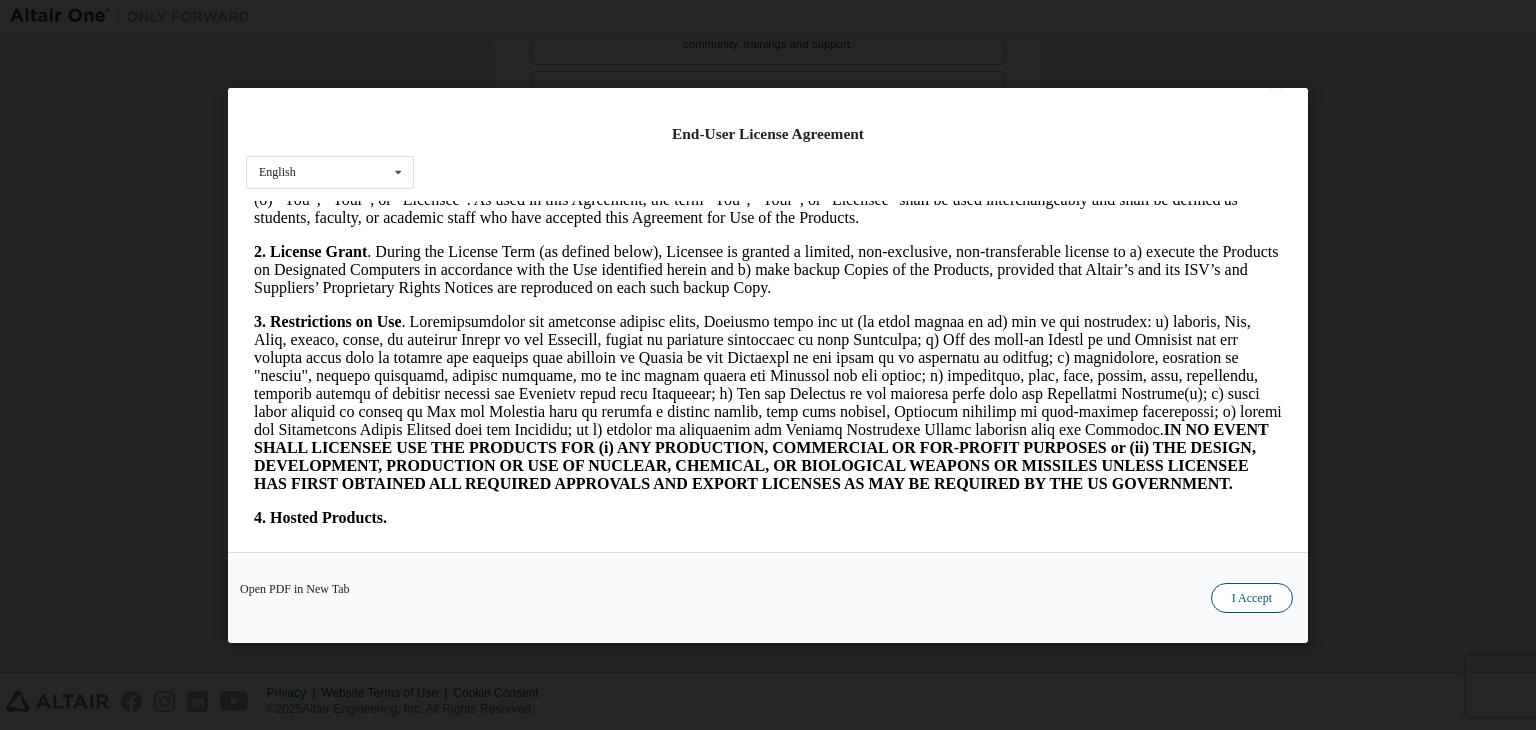 click on "I Accept" at bounding box center [1252, 598] 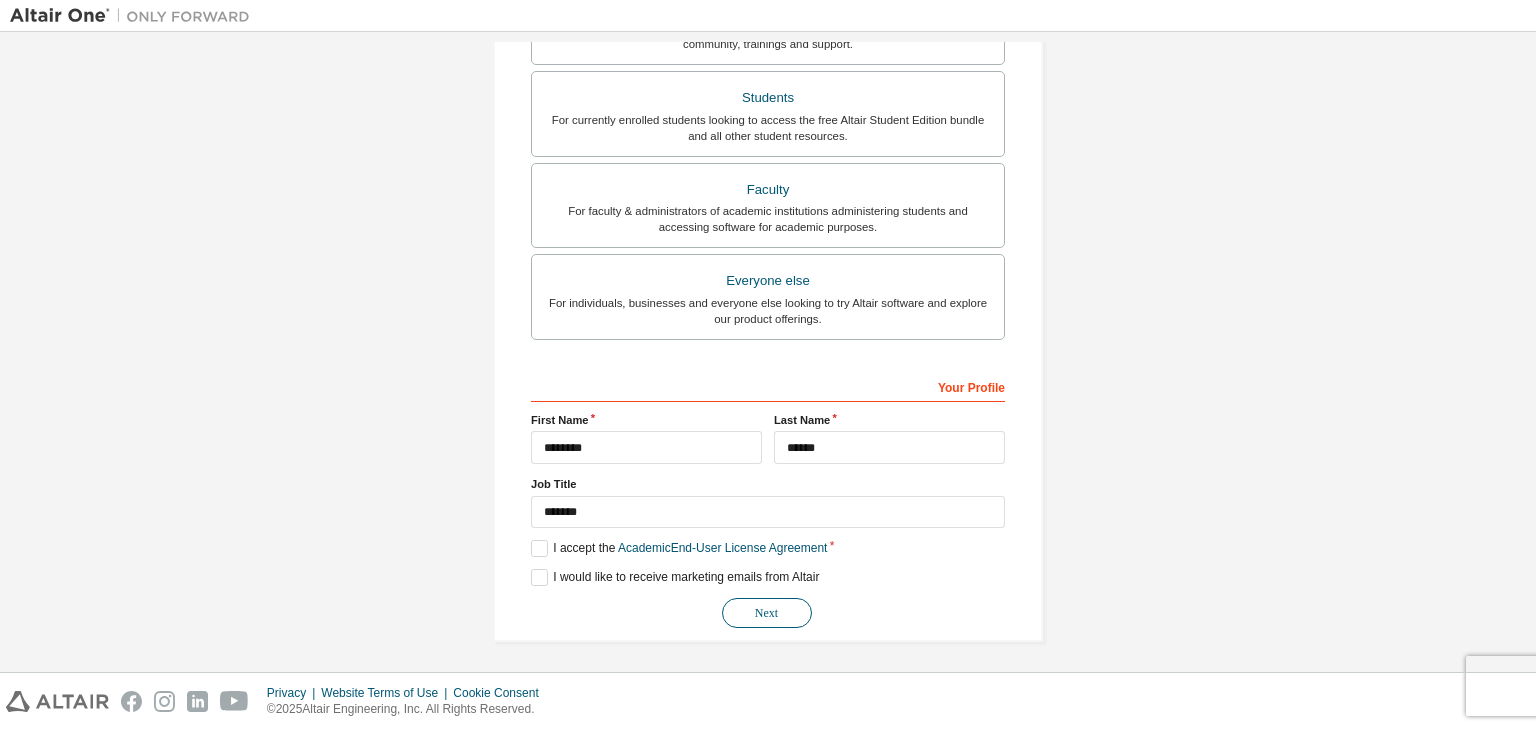 click on "Next" at bounding box center [767, 613] 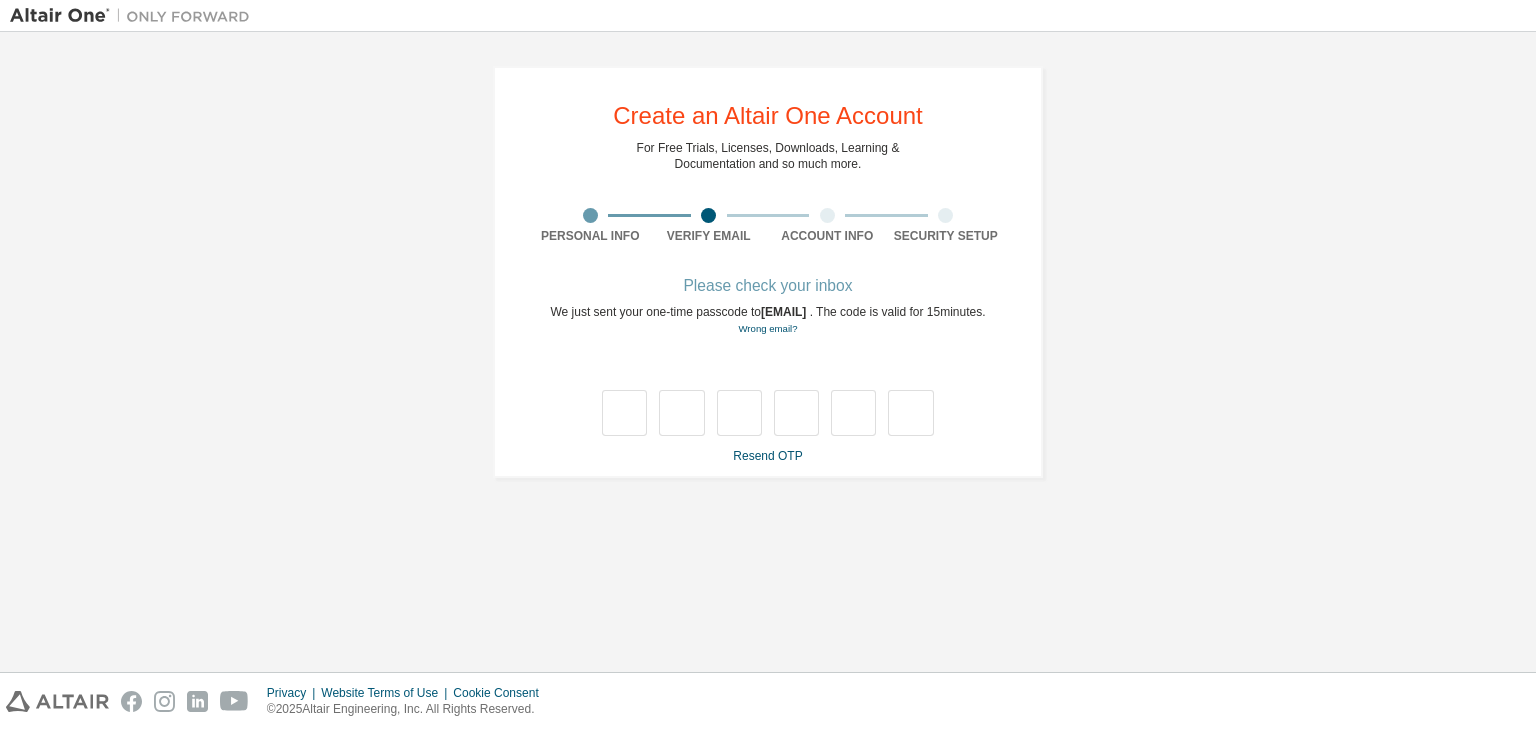 scroll, scrollTop: 0, scrollLeft: 0, axis: both 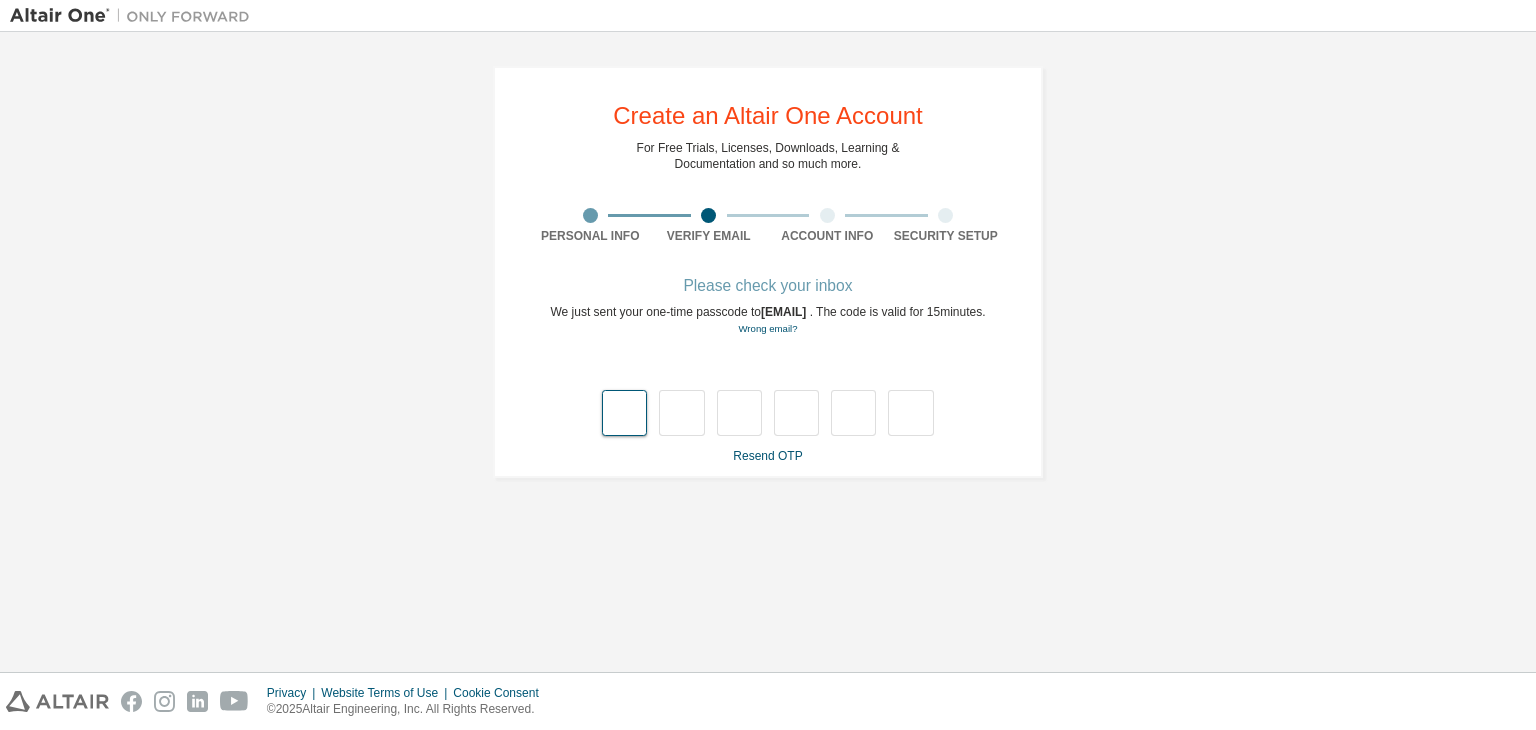 type on "*" 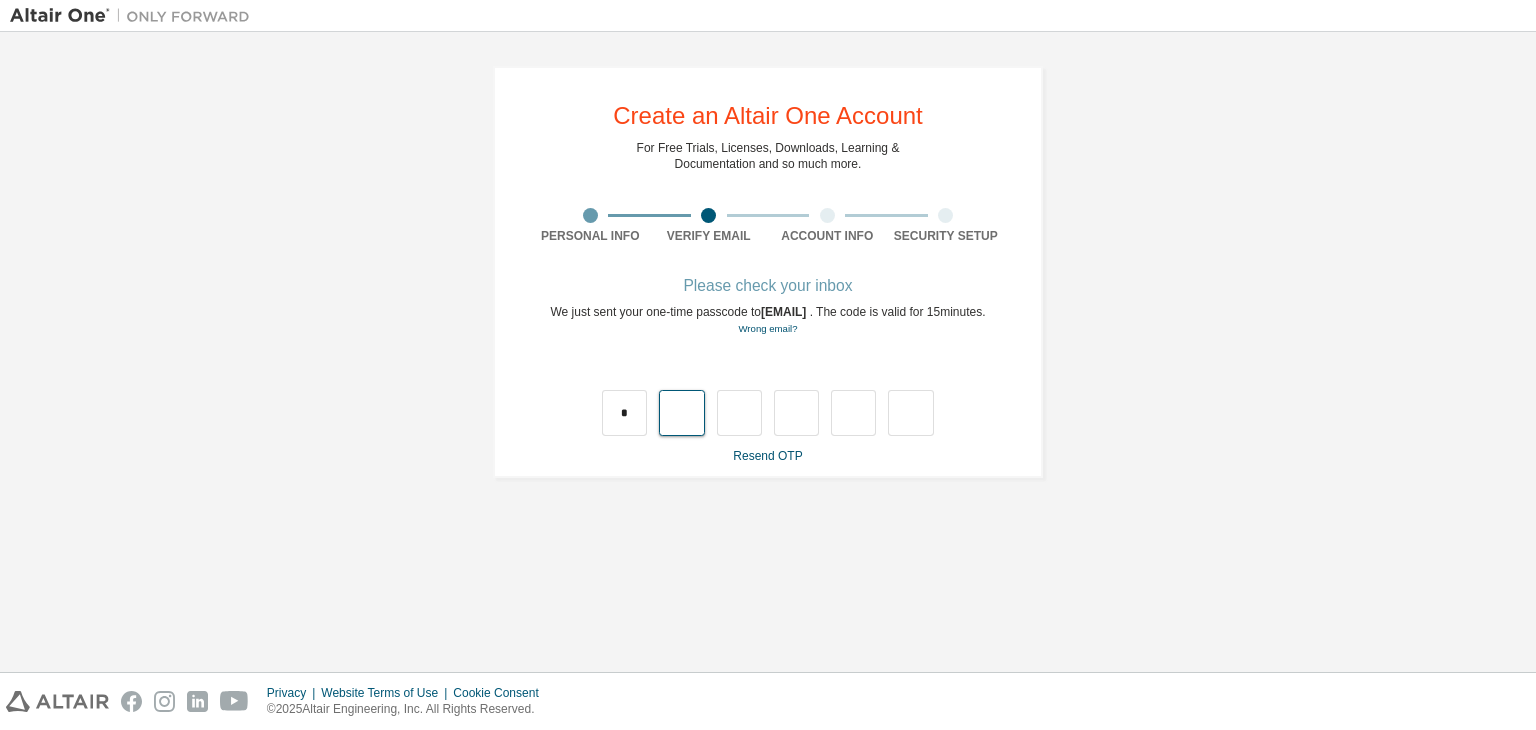 type on "*" 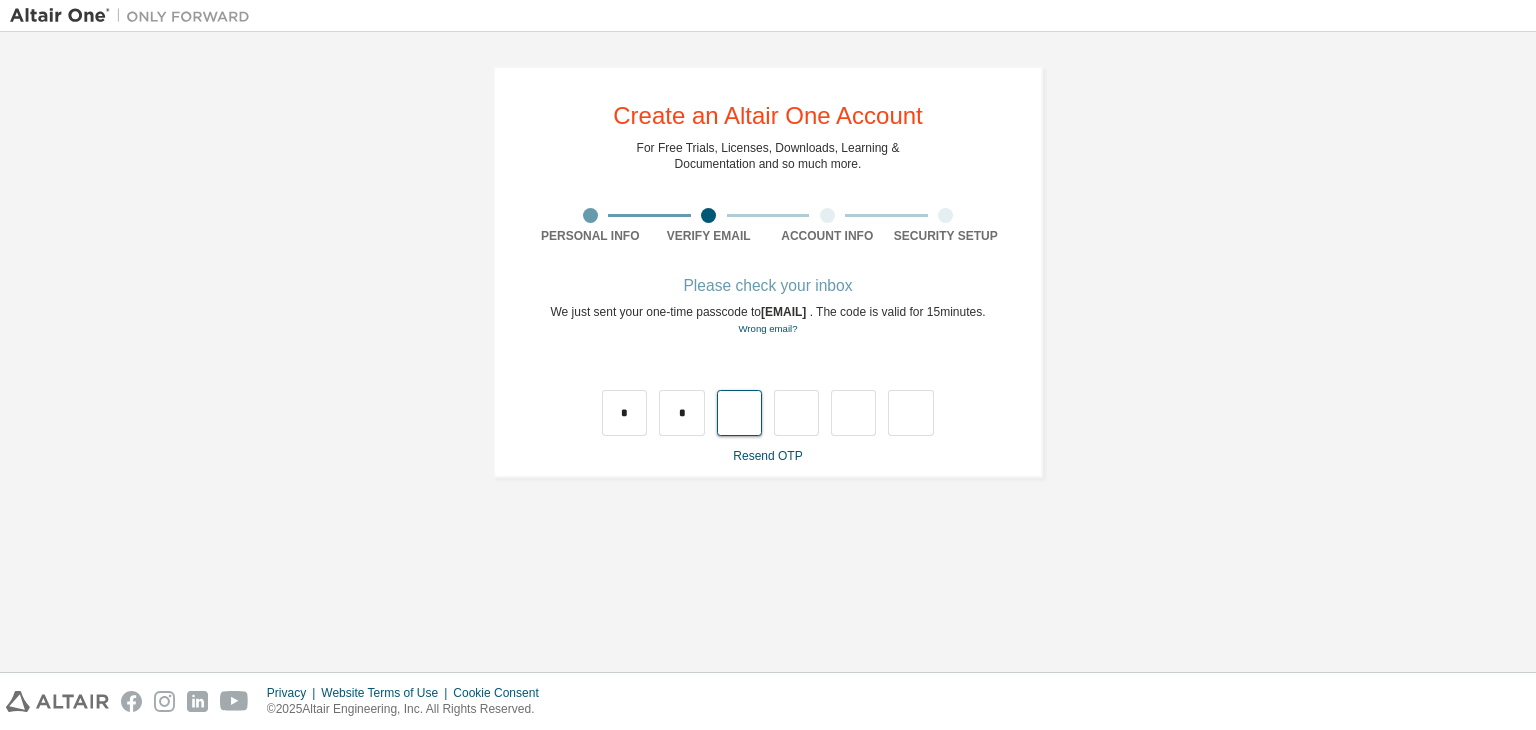 type on "*" 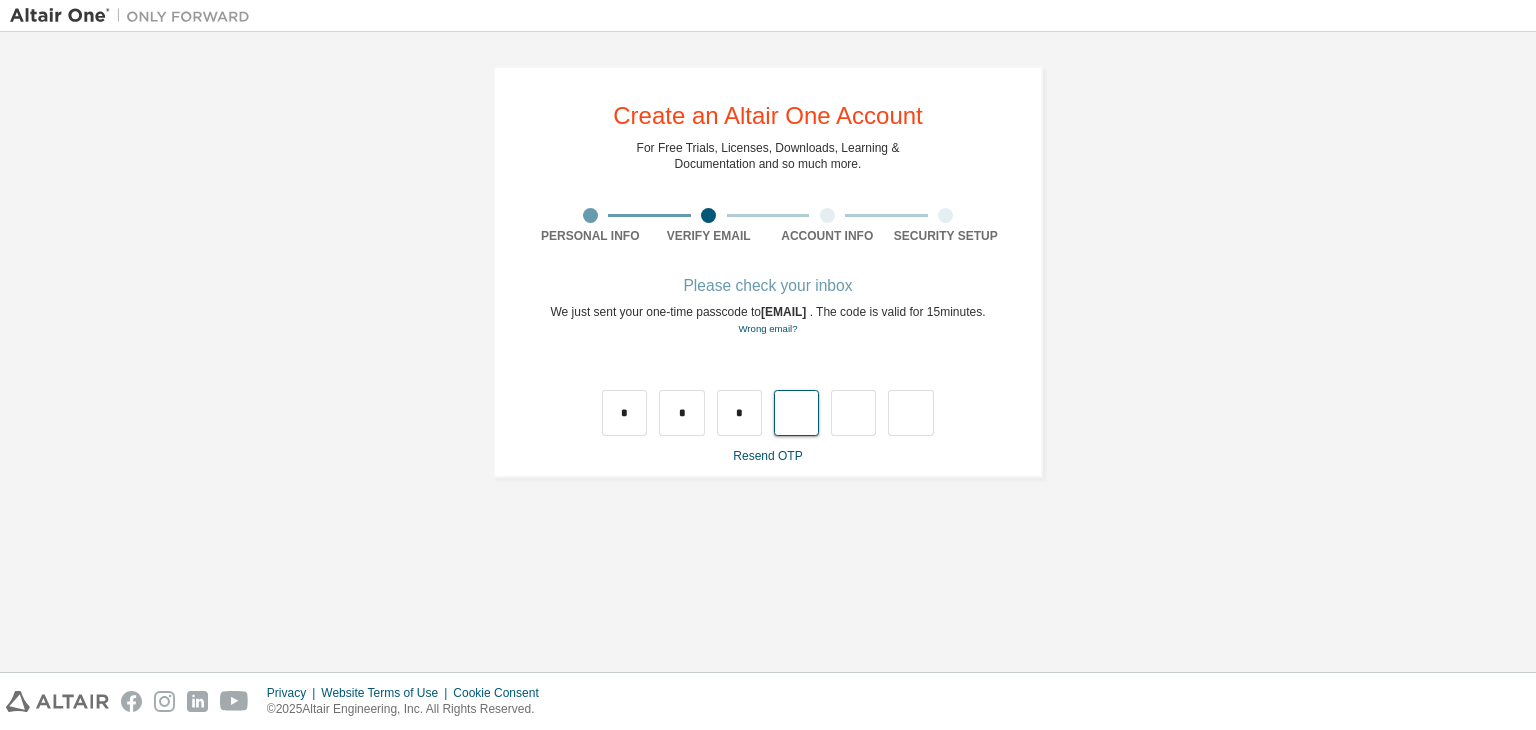 type on "*" 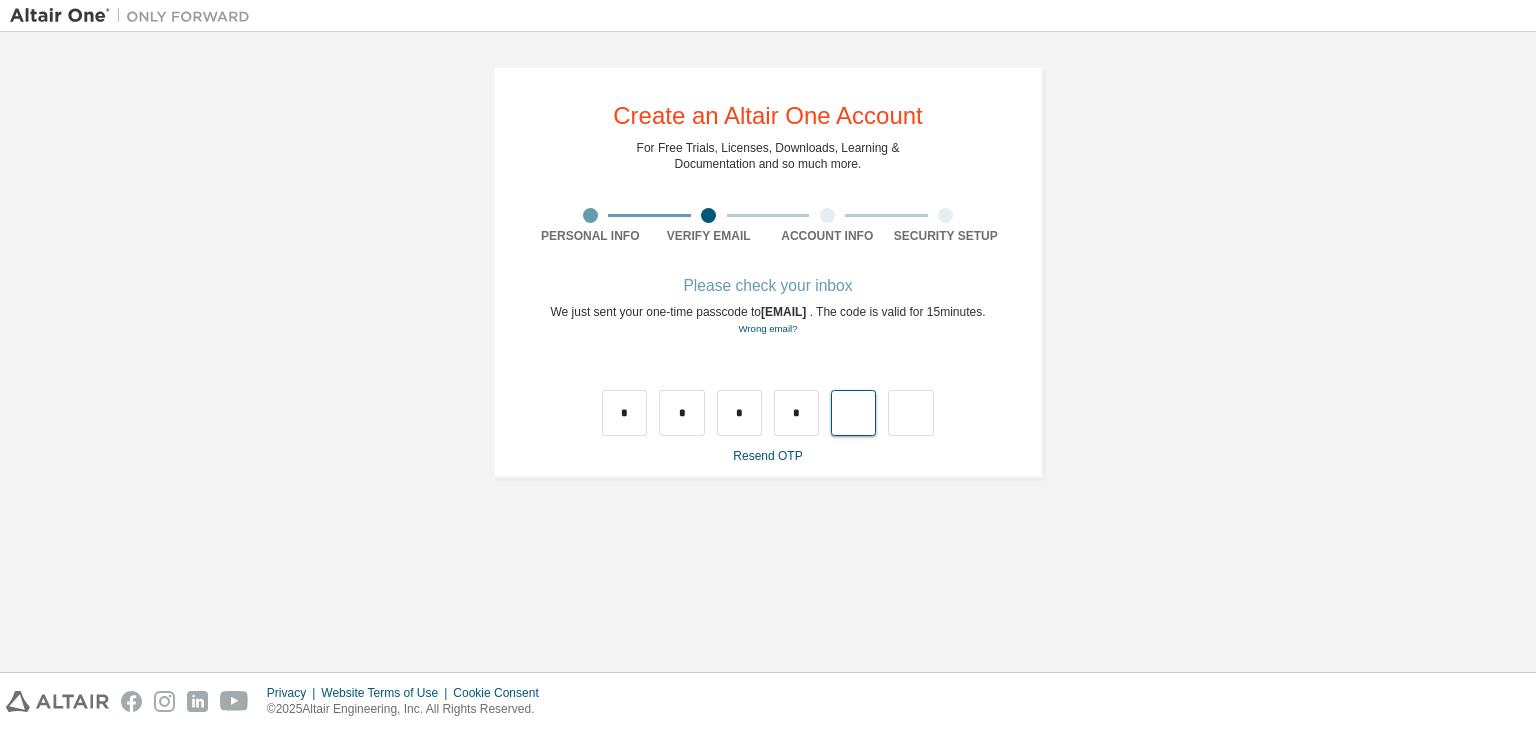 type on "*" 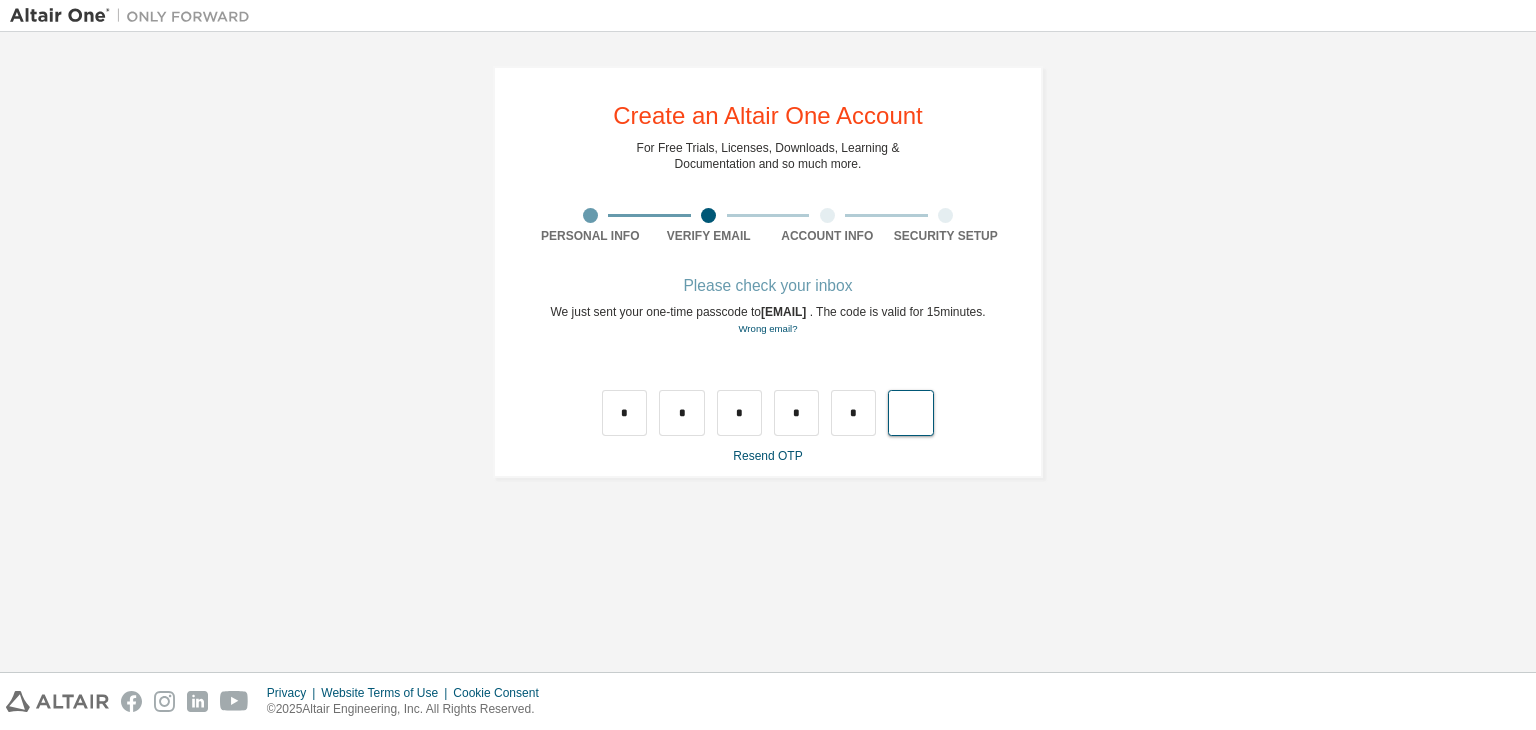 type on "*" 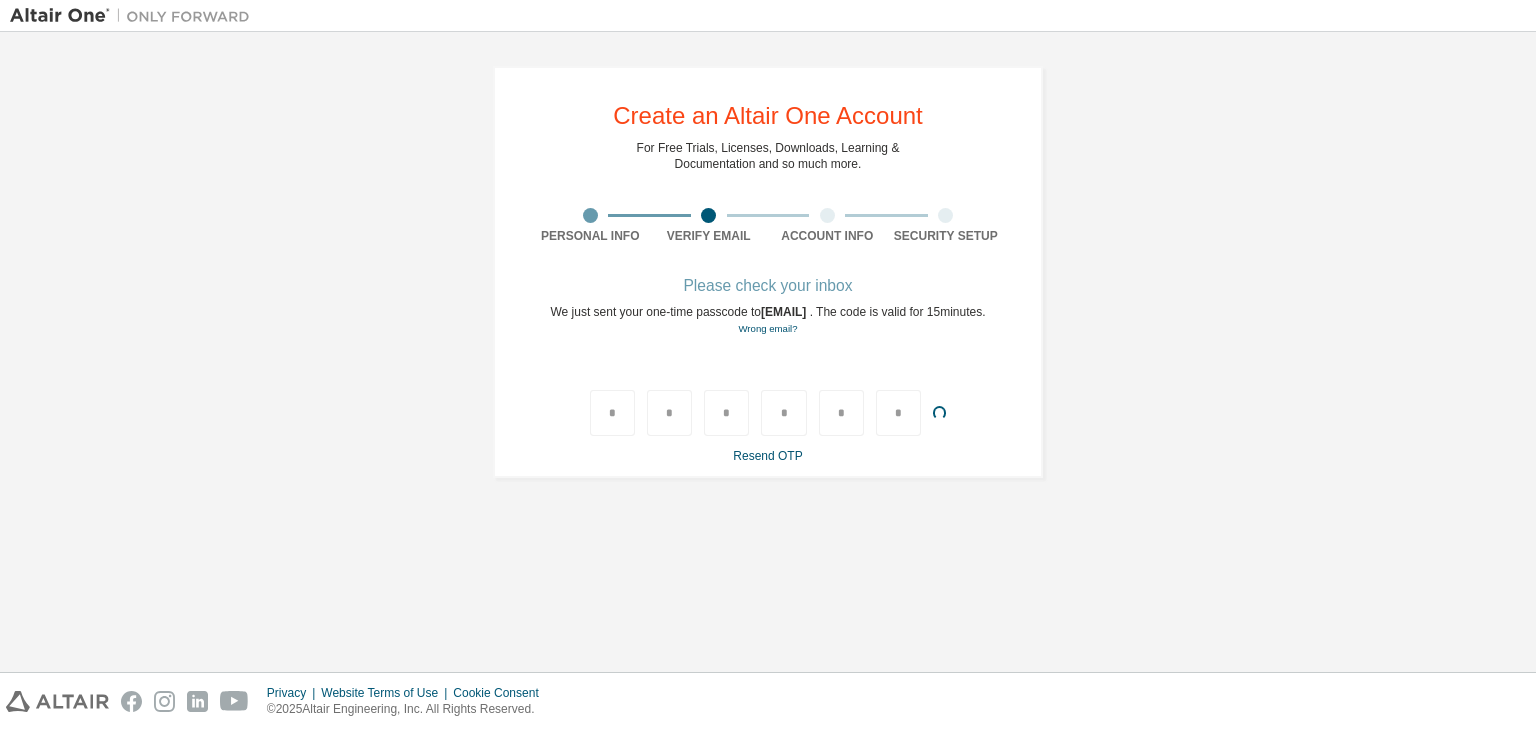 type 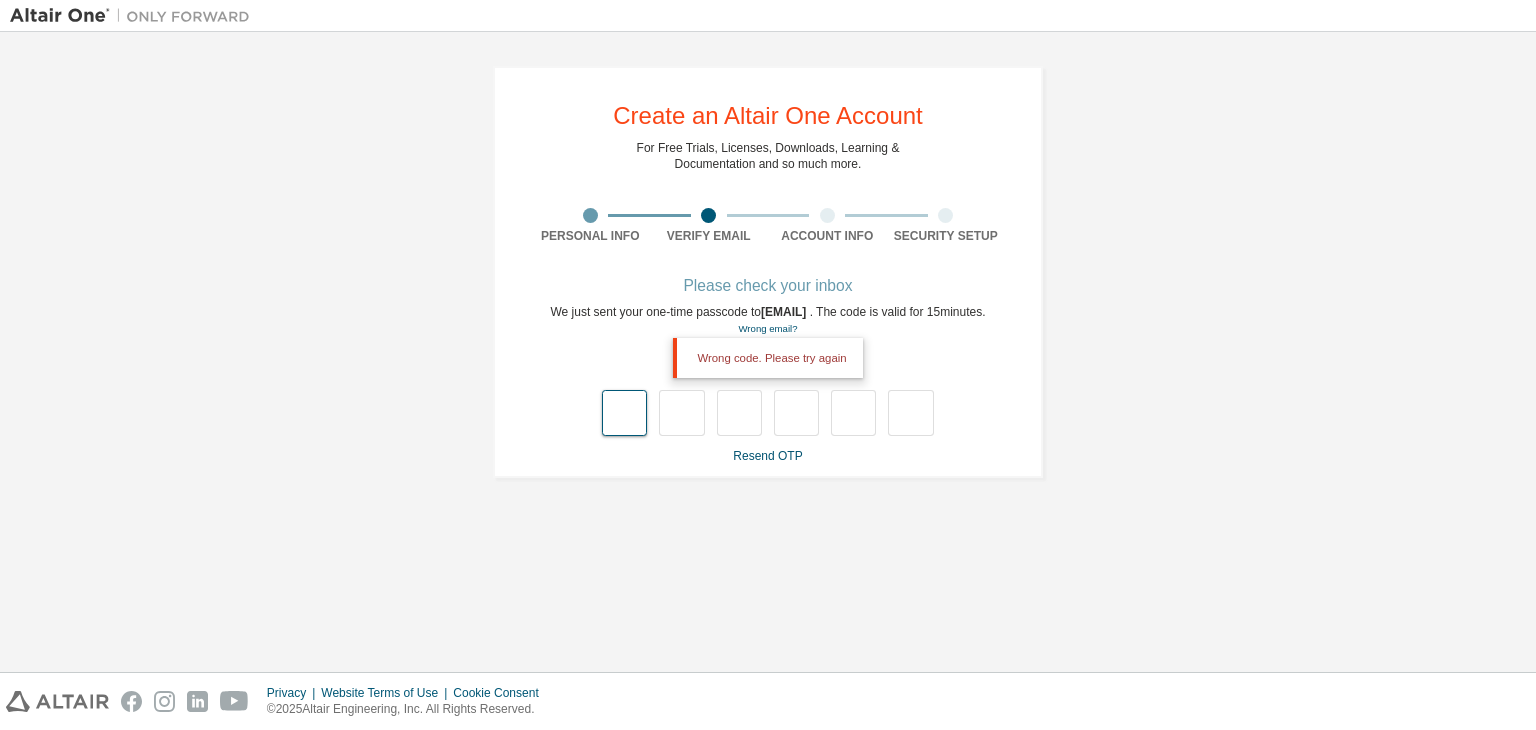 click at bounding box center [624, 413] 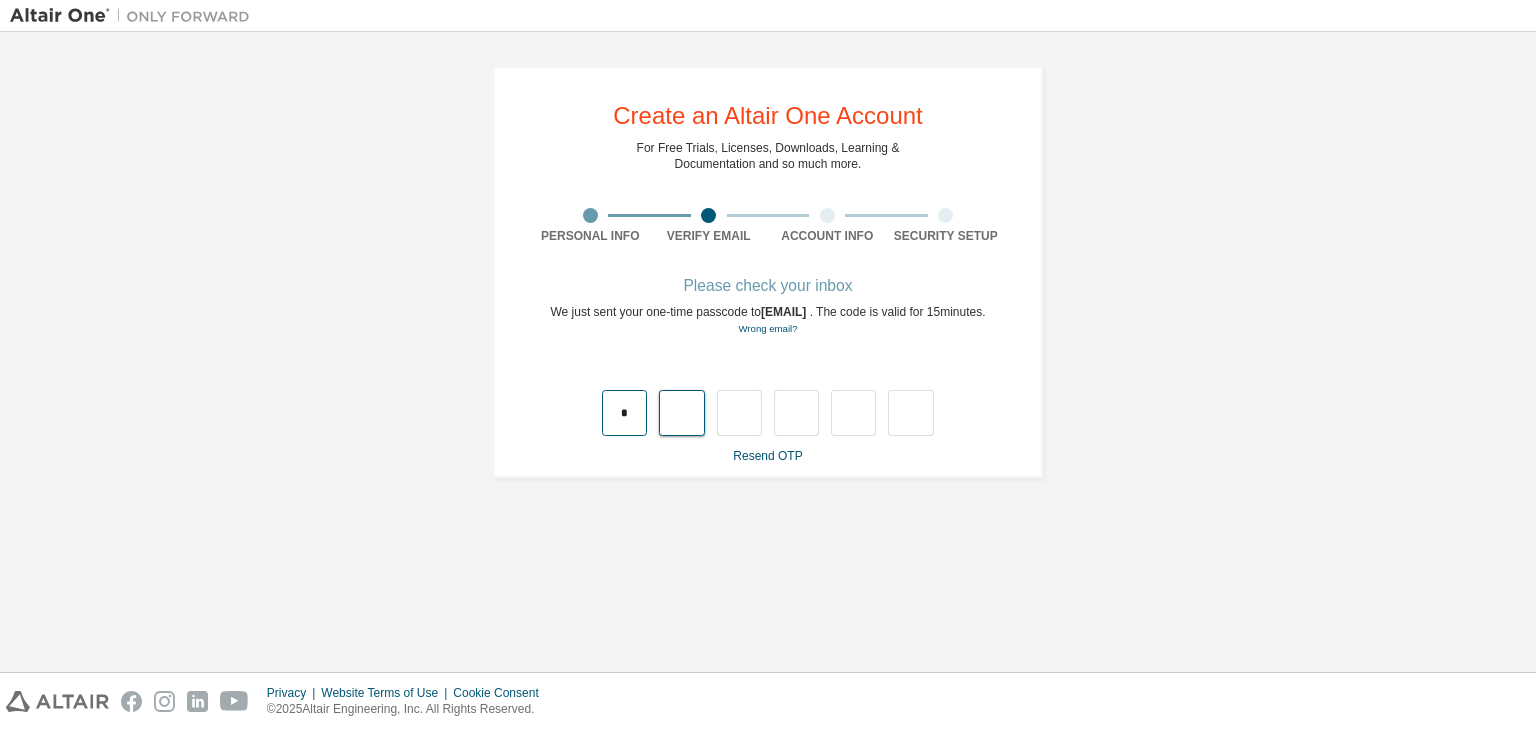 type on "*" 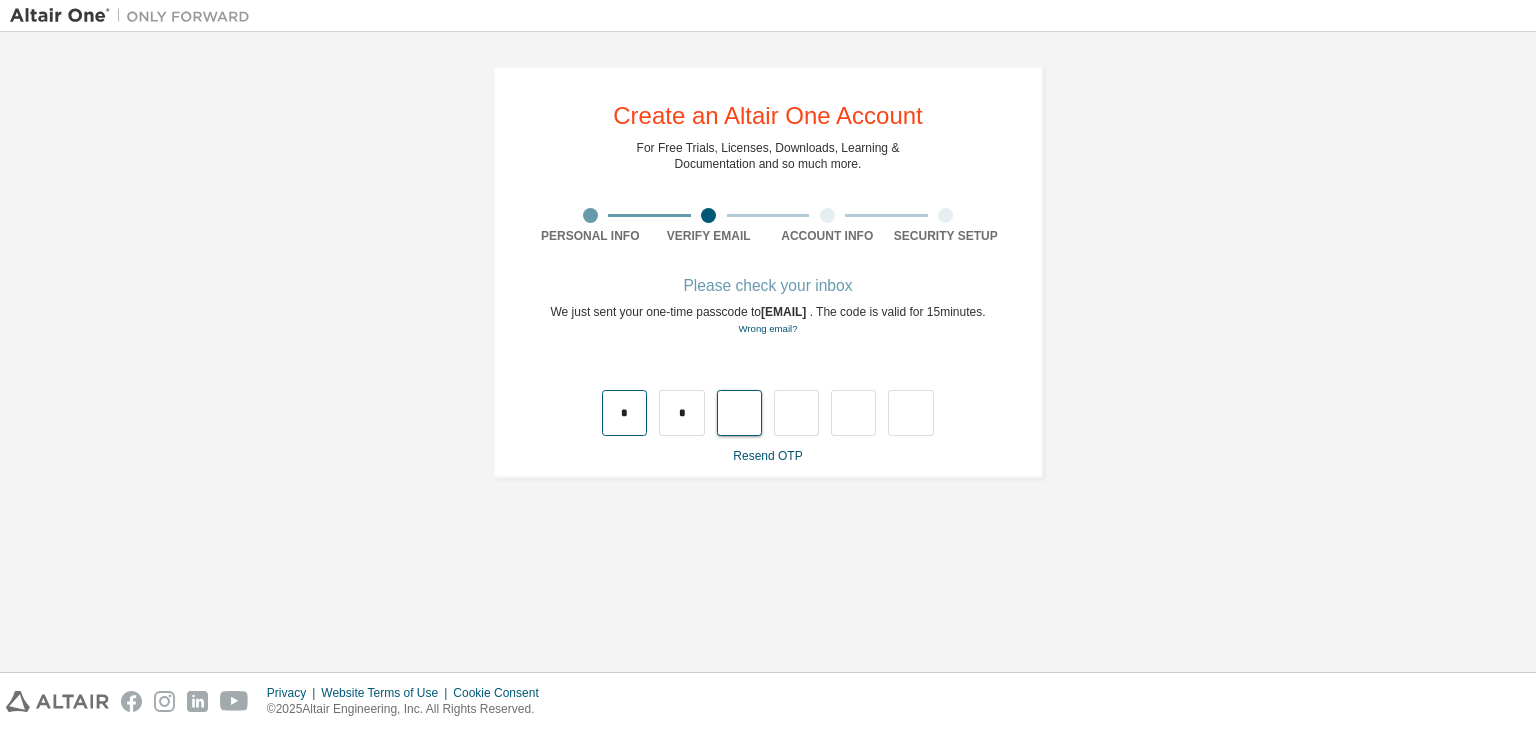 type on "*" 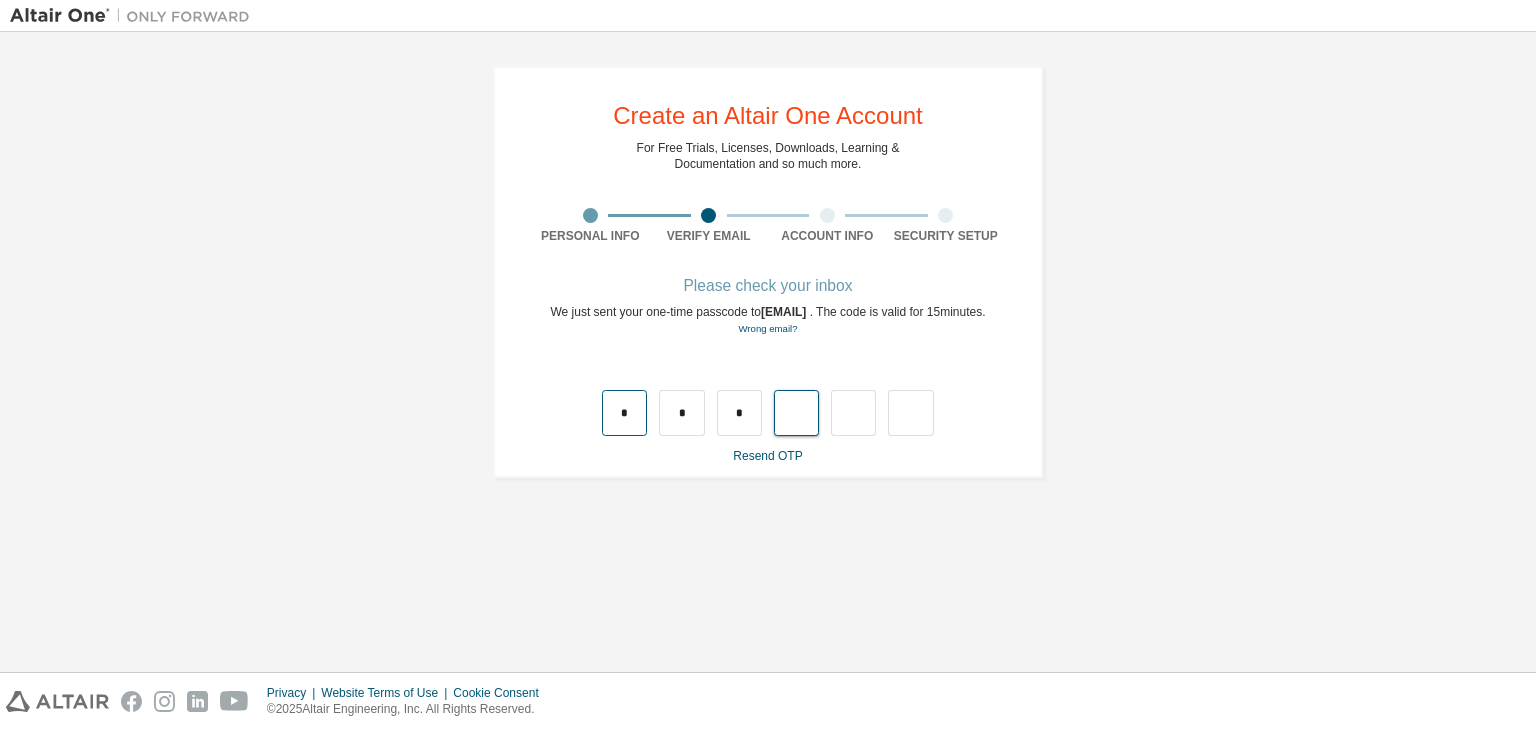 type on "*" 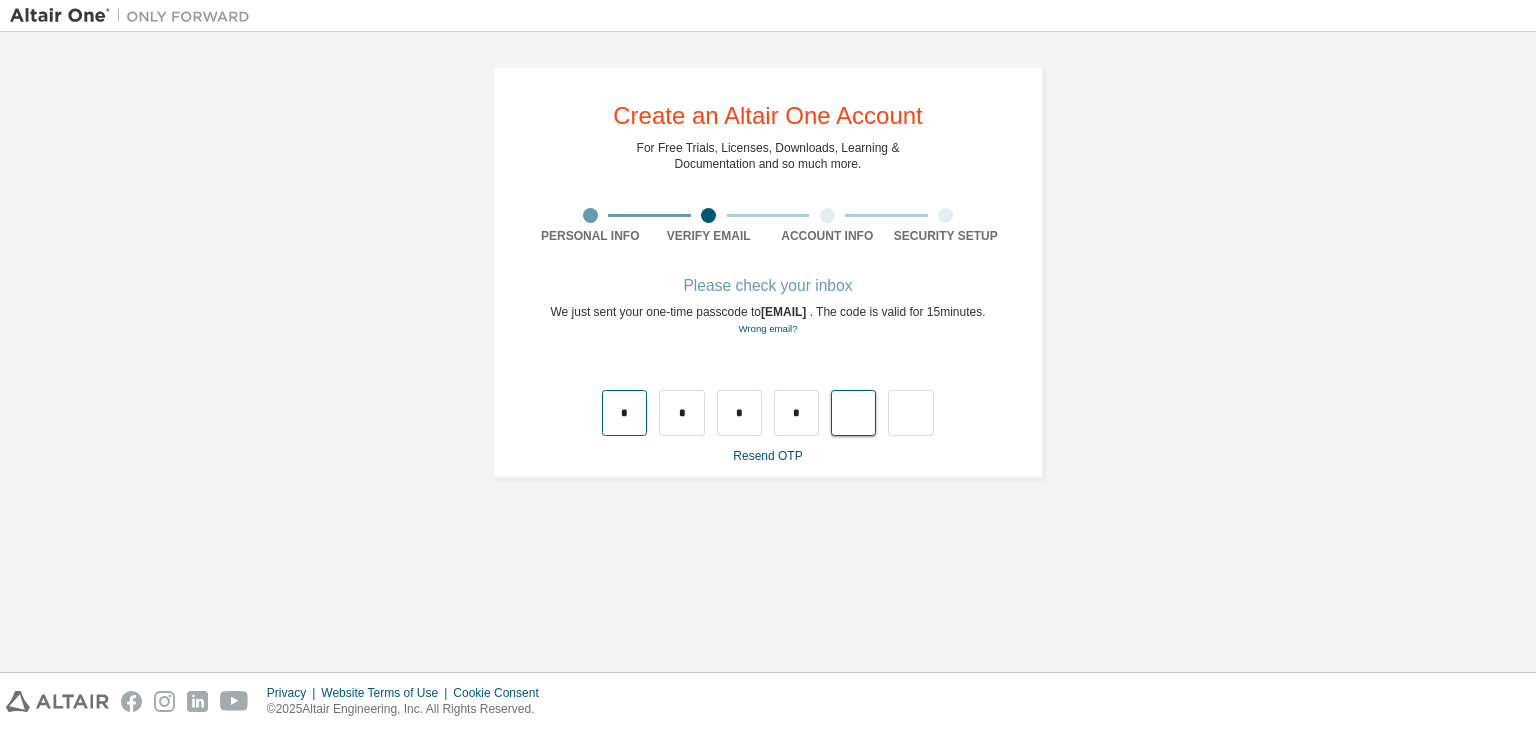 type on "*" 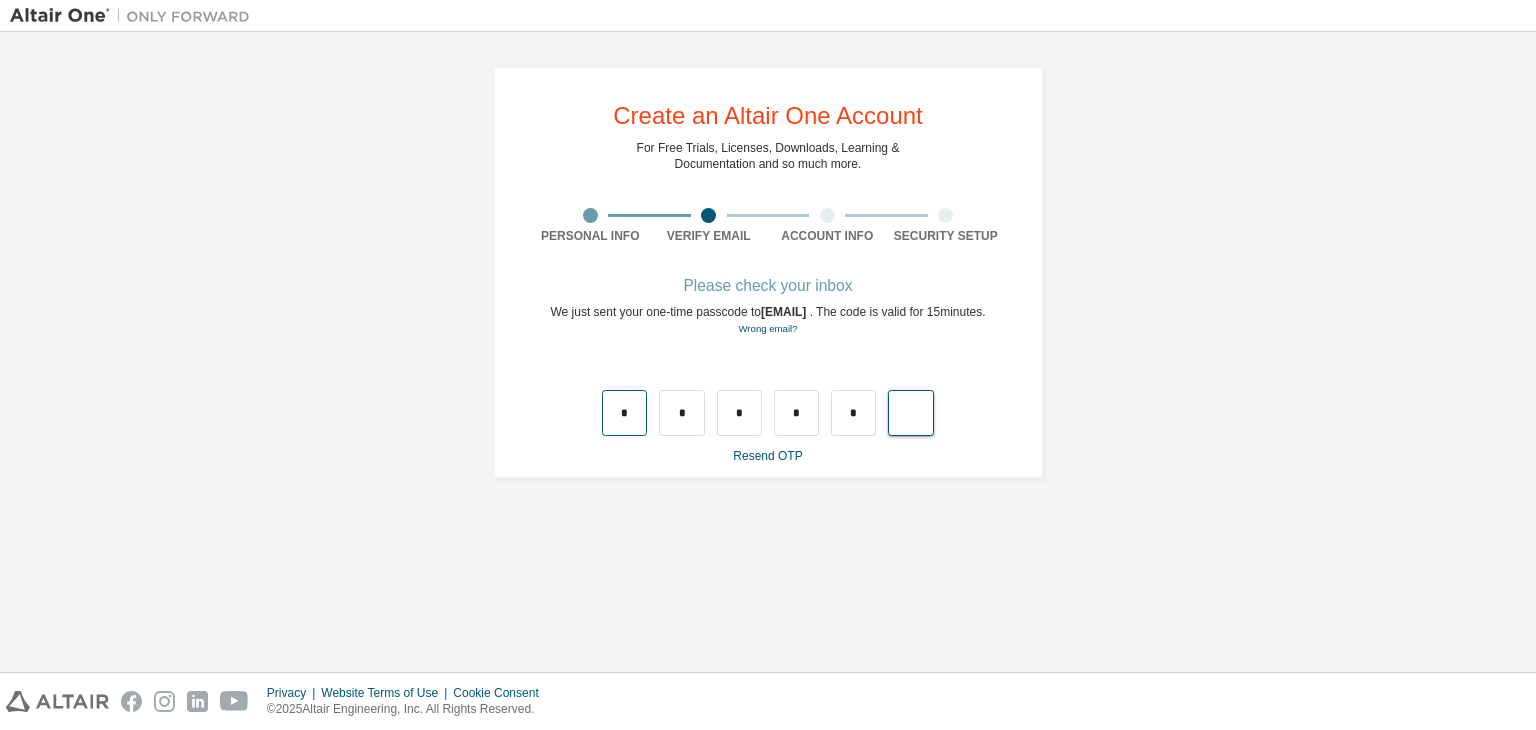 type on "*" 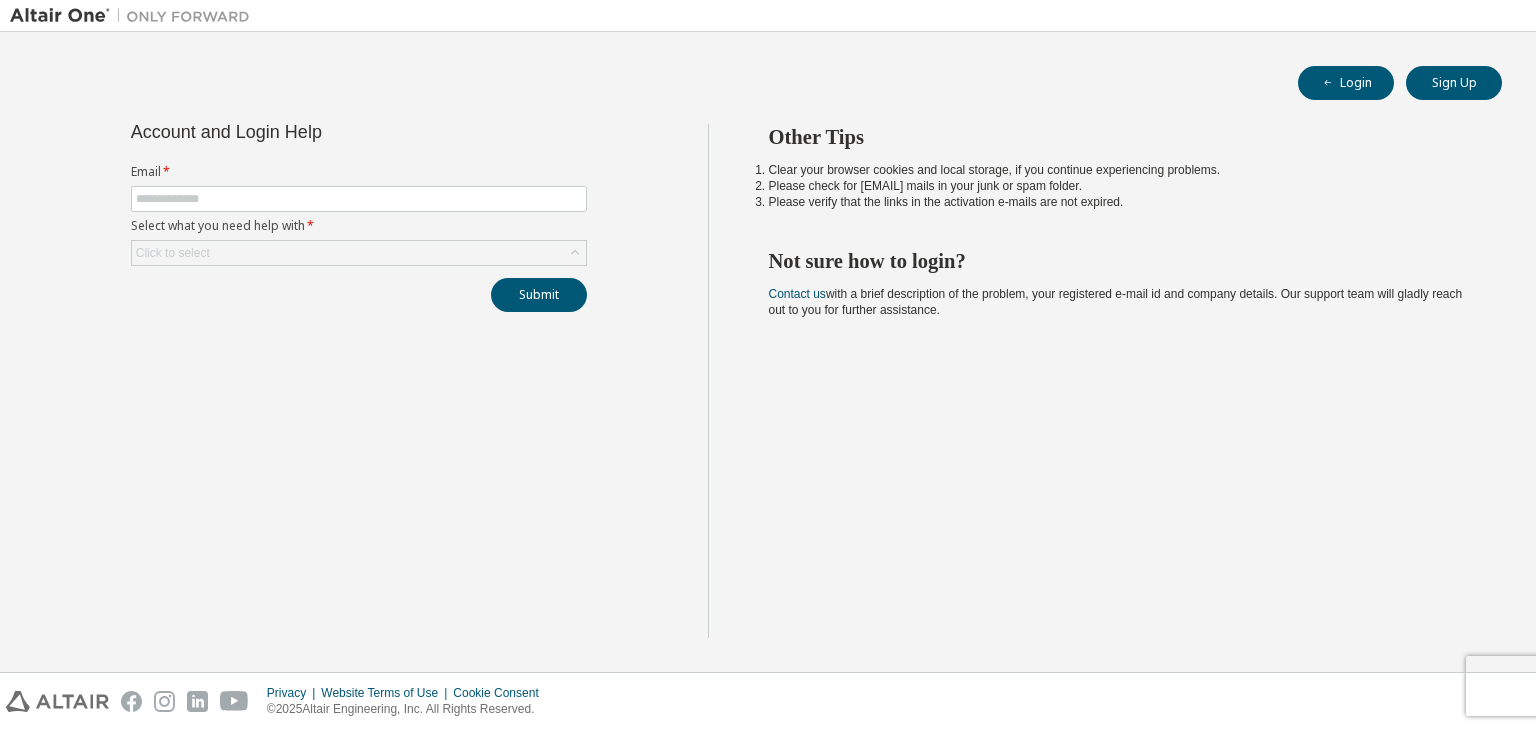 scroll, scrollTop: 0, scrollLeft: 0, axis: both 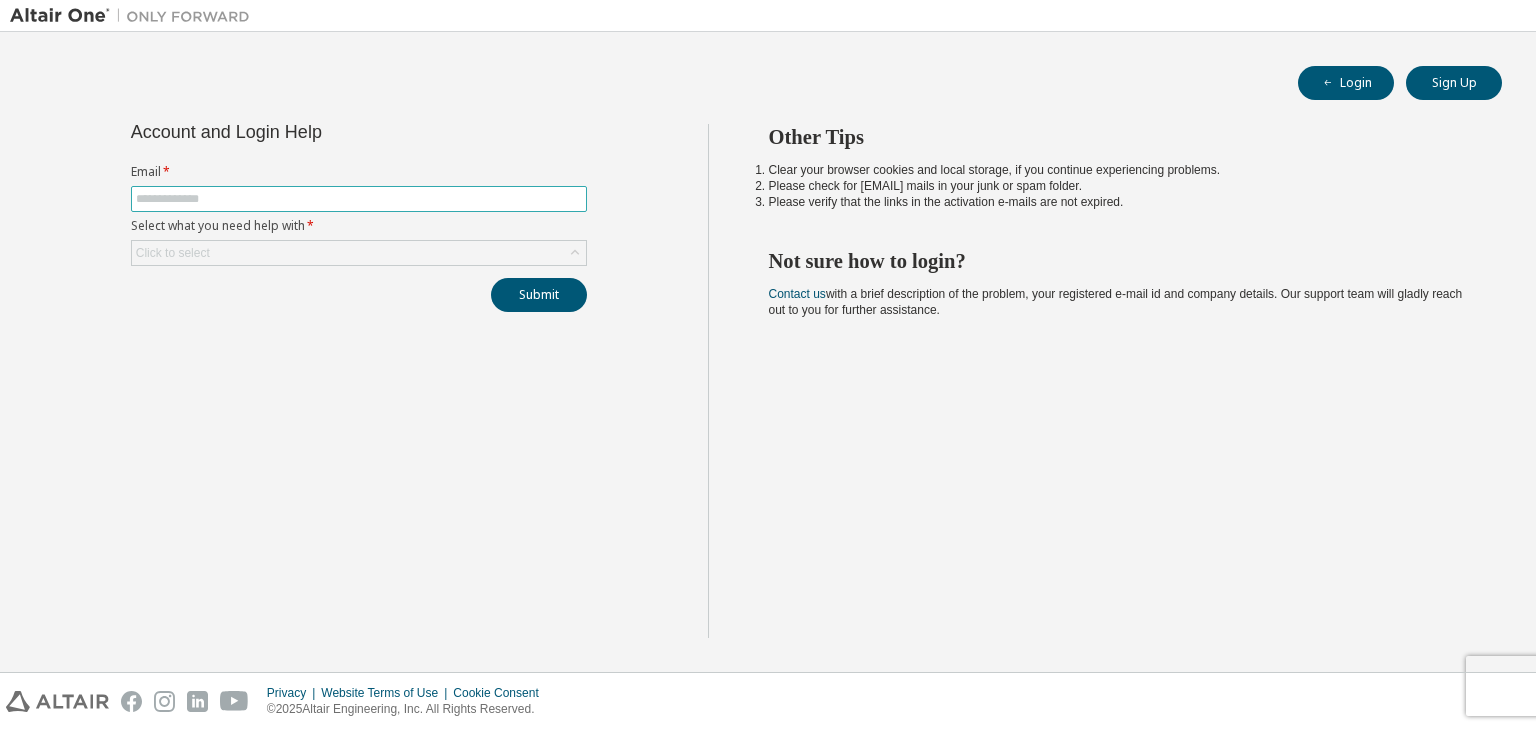 click at bounding box center (359, 199) 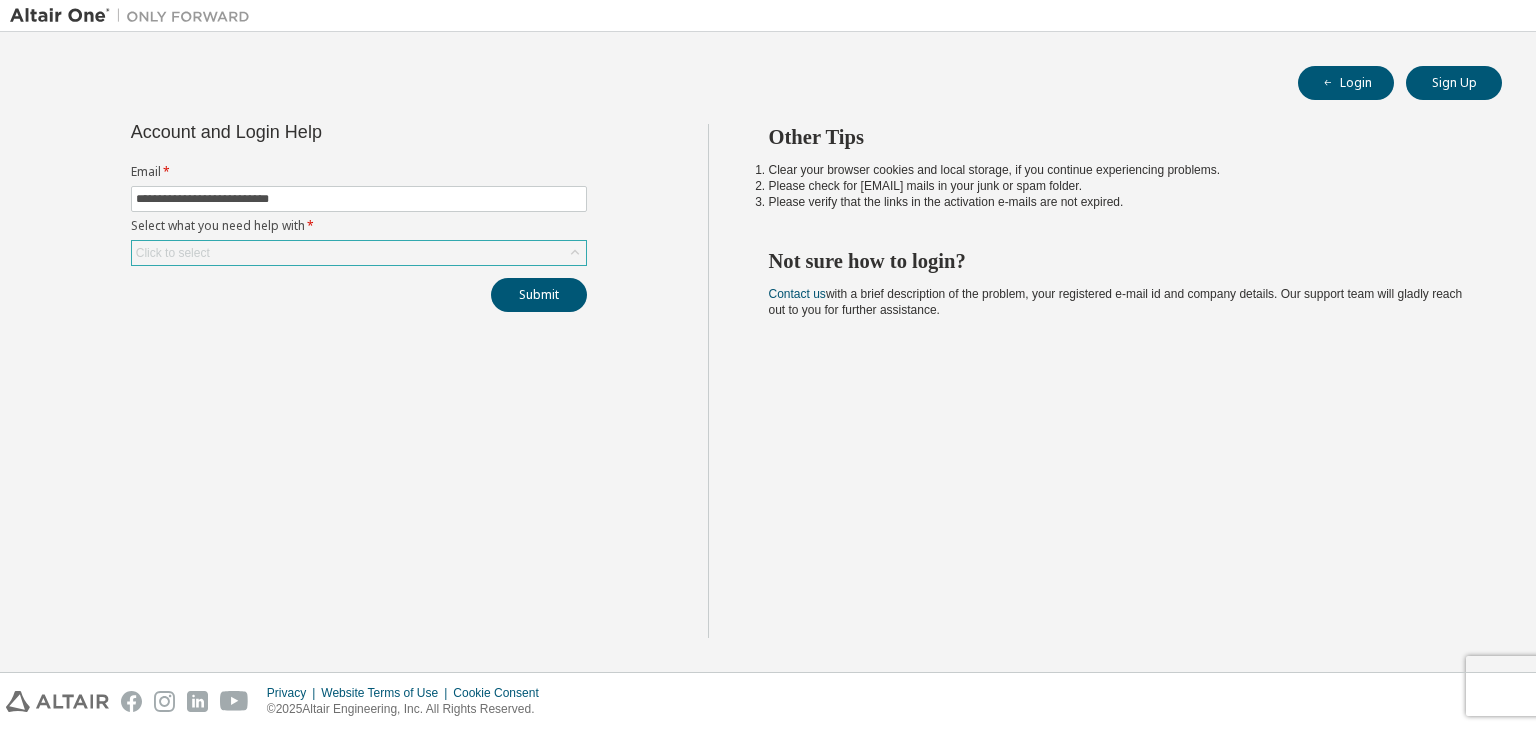 click on "Click to select" at bounding box center (359, 253) 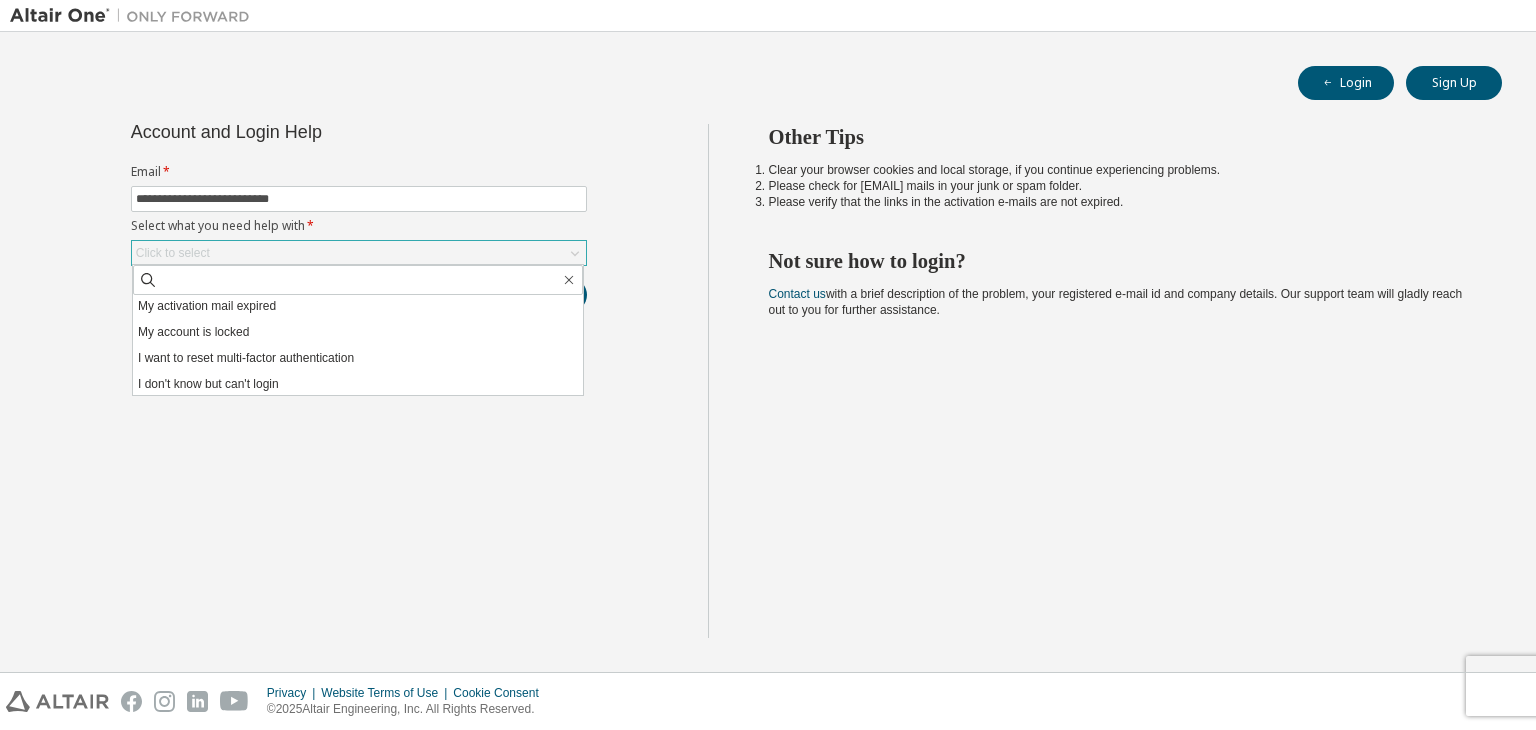scroll, scrollTop: 52, scrollLeft: 0, axis: vertical 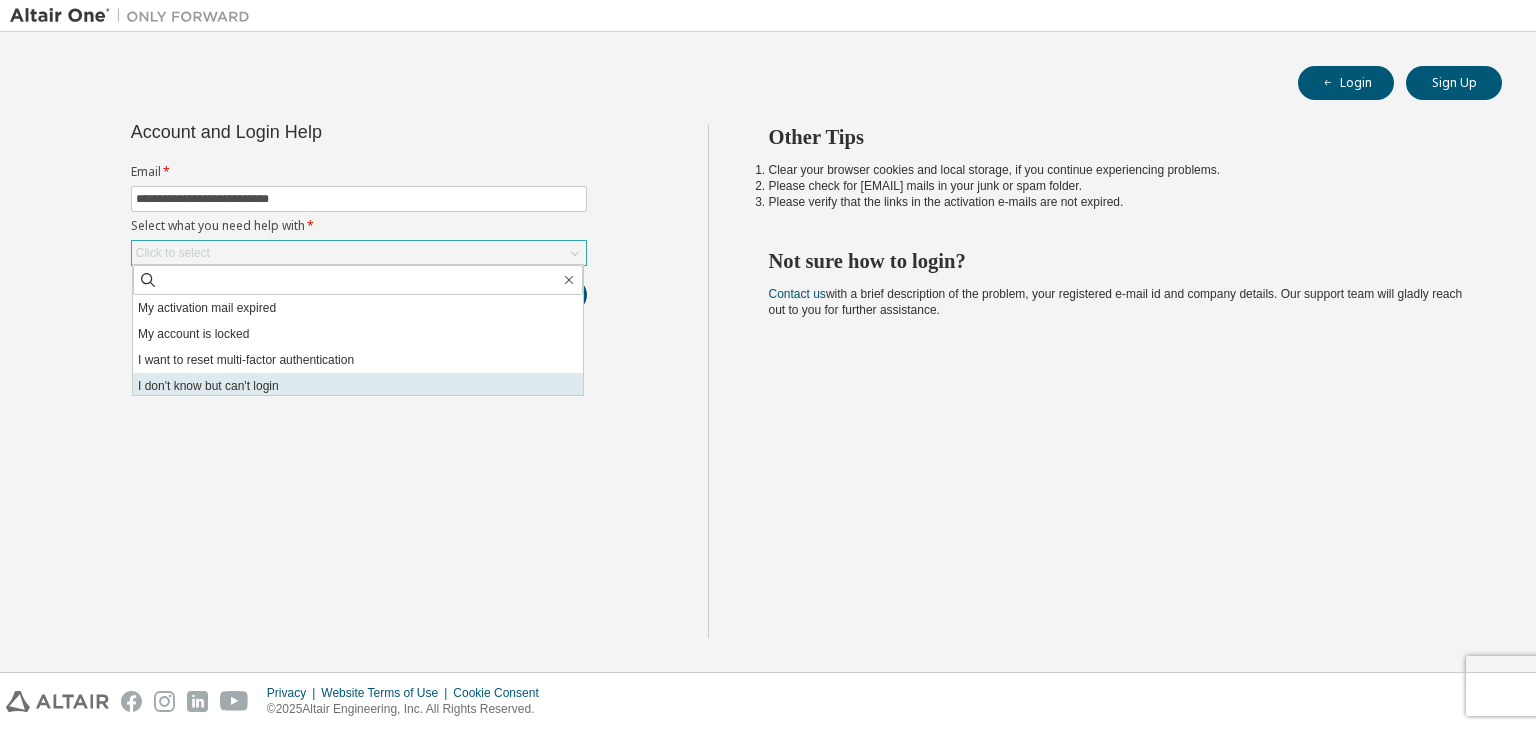 click on "I don't know but can't login" at bounding box center (358, 386) 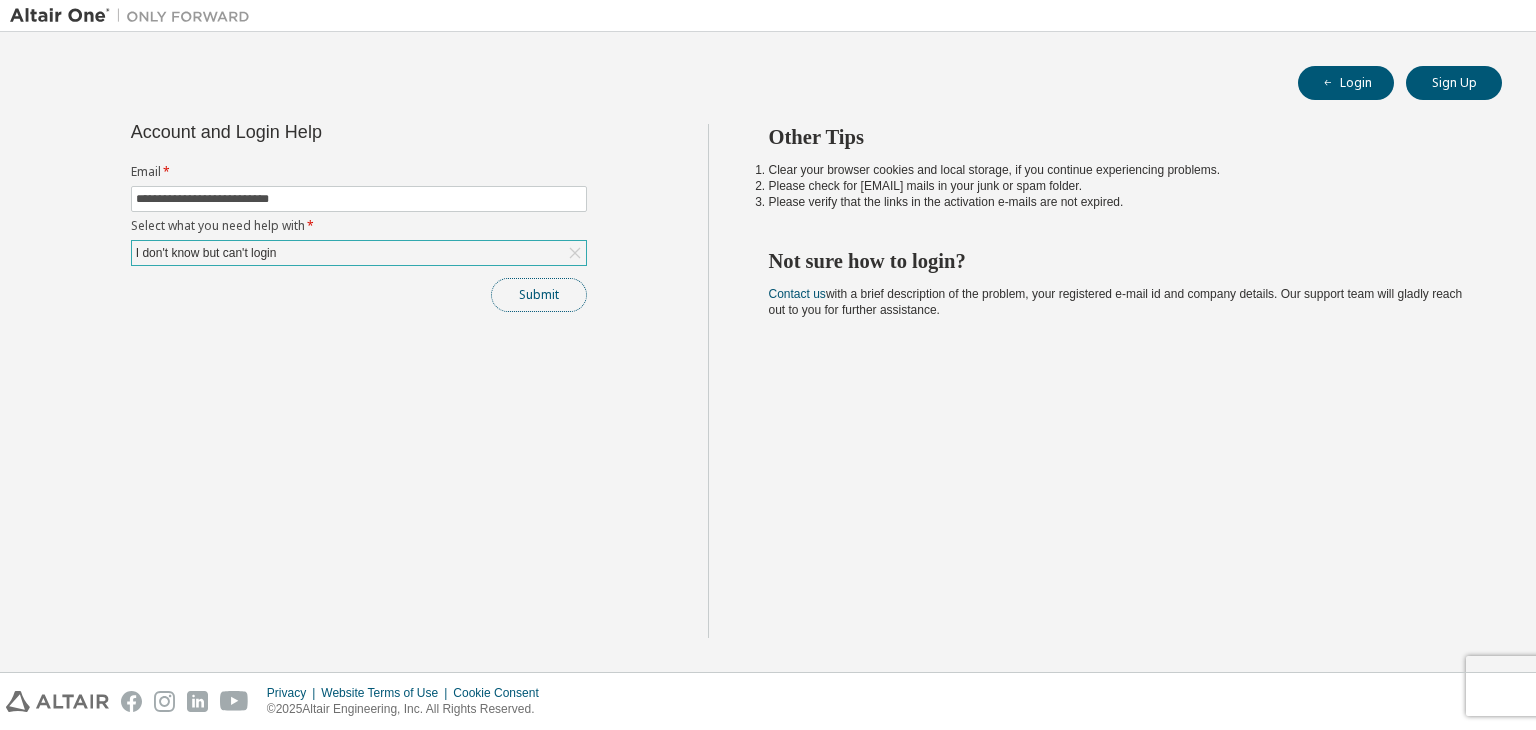 click on "Submit" at bounding box center (539, 295) 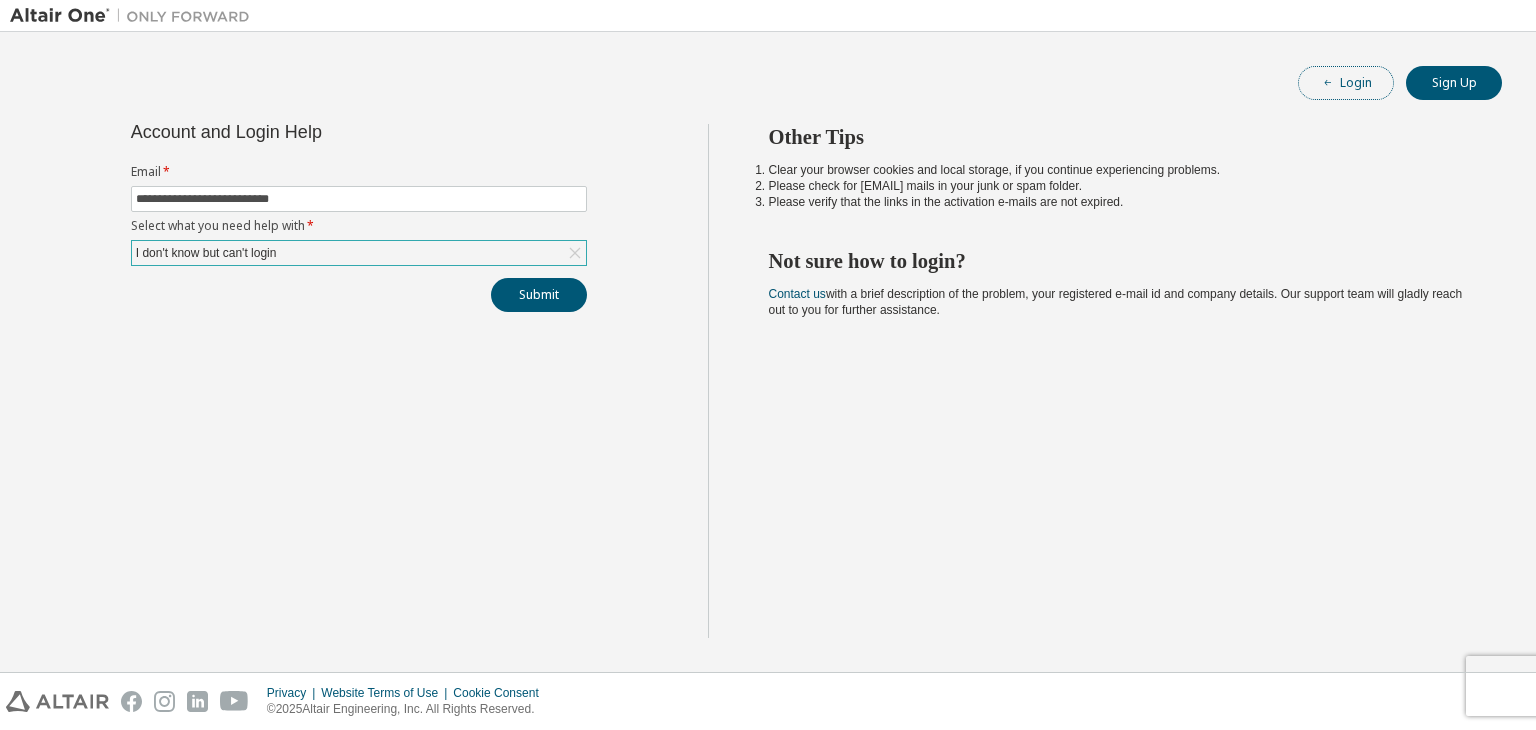 click 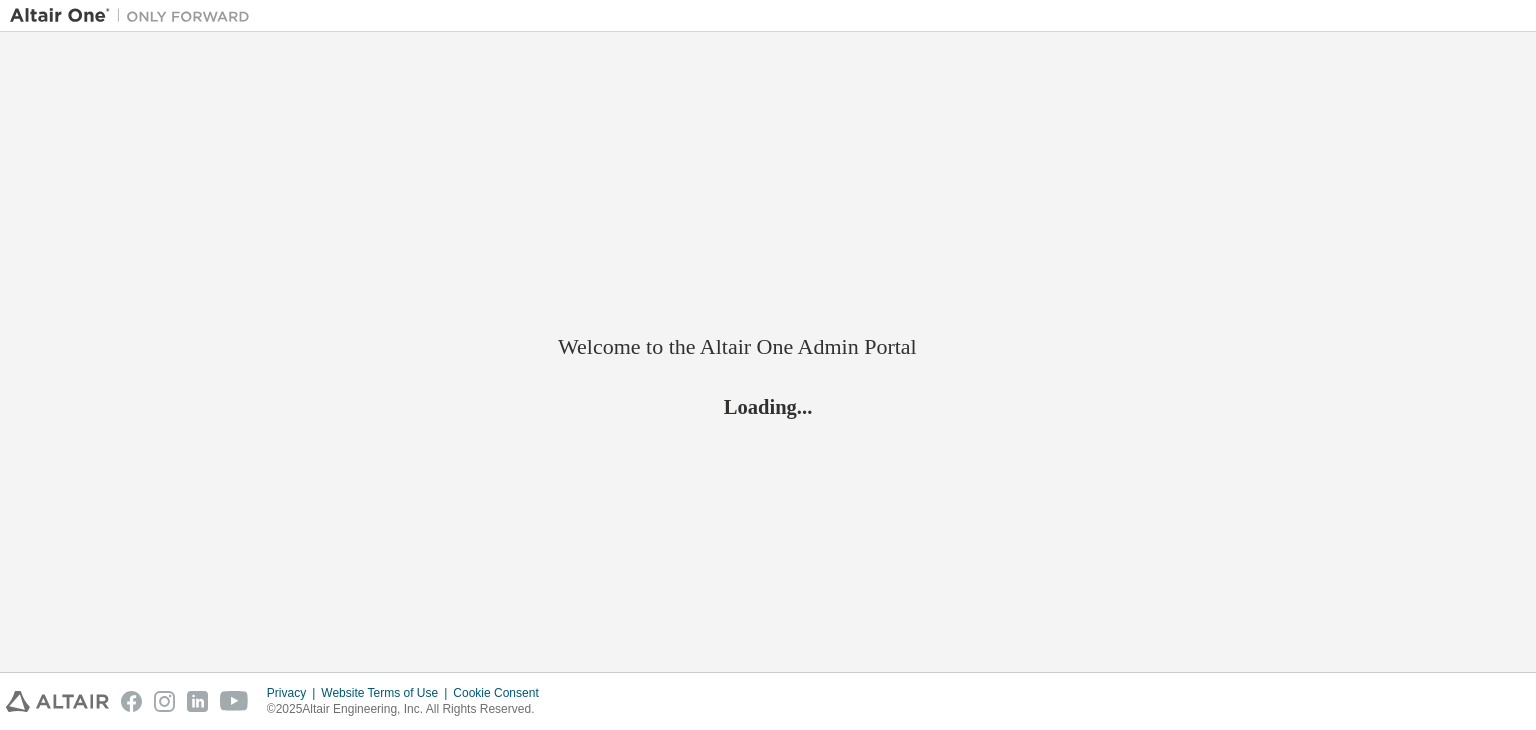 scroll, scrollTop: 0, scrollLeft: 0, axis: both 